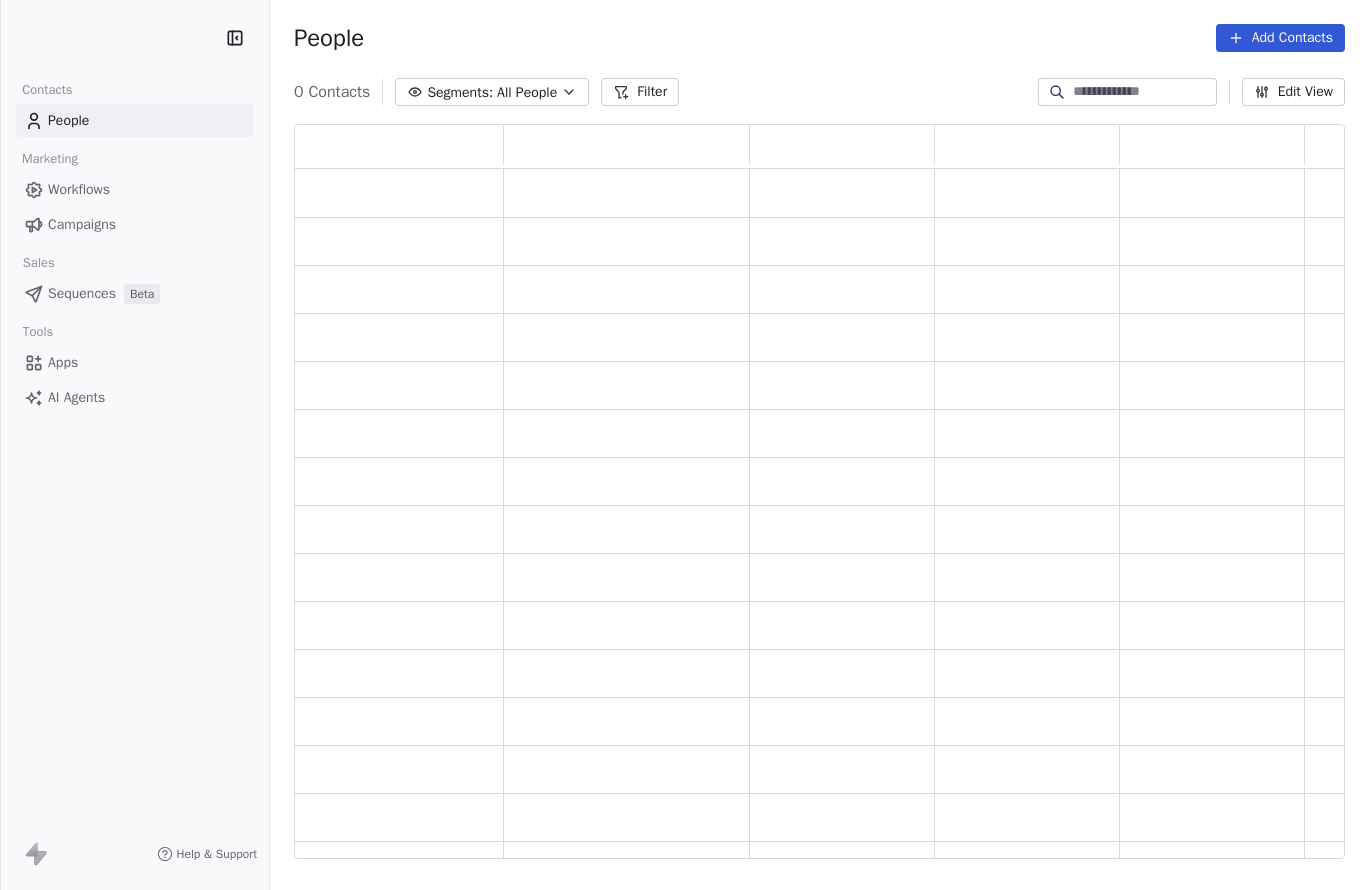 scroll, scrollTop: 0, scrollLeft: 0, axis: both 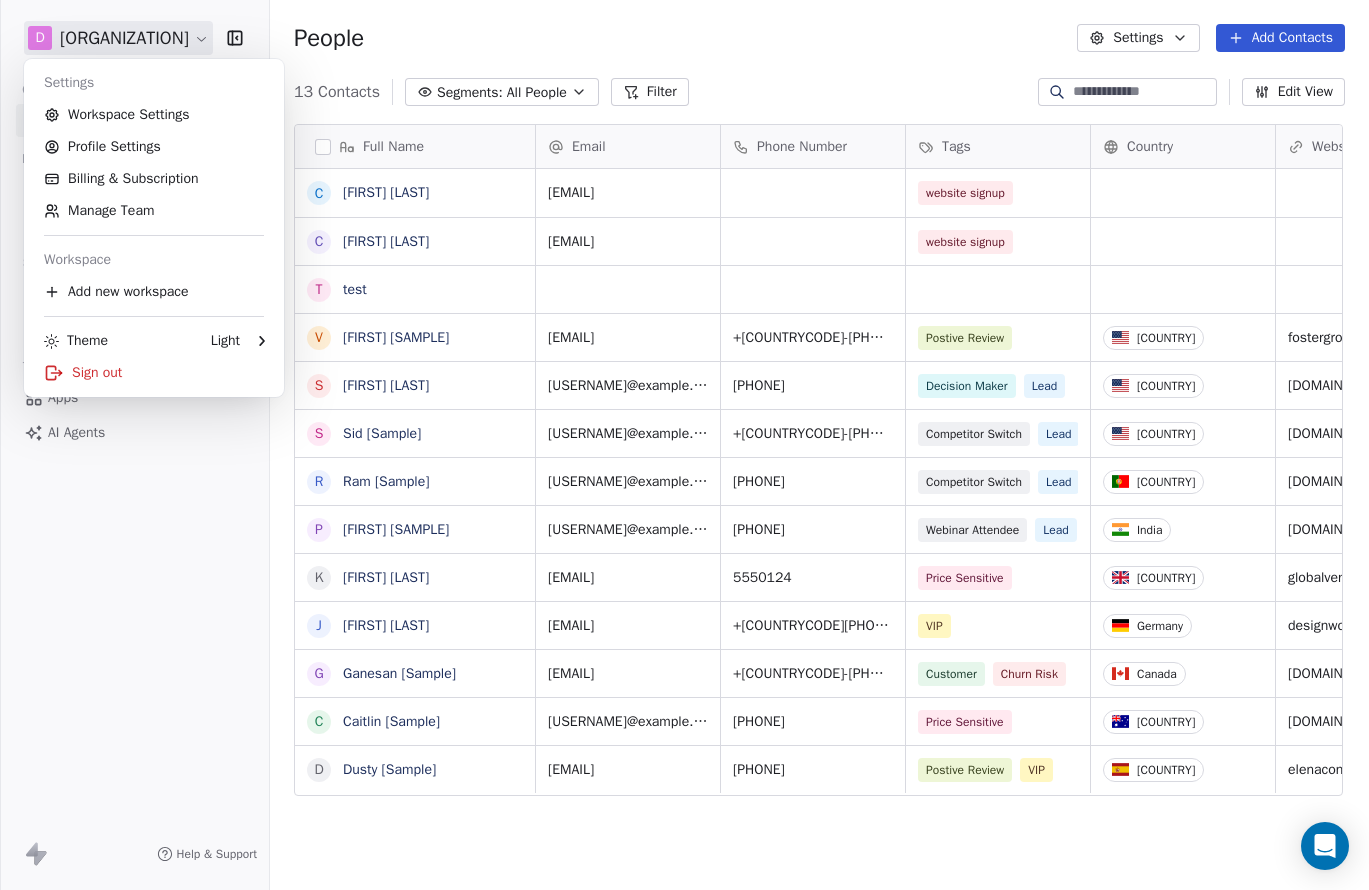 click on "D CML Music Services LLC Contacts People Marketing Workflows Campaigns Sales Pipelines Sequences Beta Tools Apps AI Agents Help & Support People Settings Add Contacts 13 Contacts Segments: All People Filter Edit View Tag Add to Sequence Export Full Name C Cheryl Livingstone C Chris doc test t test V Vanessa [SAMPLE] S Swami [SAMPLE] S Sid [SAMPLE] R Ram [SAMPLE] P Pavithra [SAMPLE] K Ken [SAMPLE] J Jarrett [SAMPLE] G Ganesan [SAMPLE] C Caitlin [SAMPLE] D Dusty [SAMPLE] Email Phone Number Tags Country Website Job Title Status Contact Source mrs.livingstone@example.com website signup thedrumtutor@example.com website signup vanessa@example.com +1-555-0128 Postive Review United States fostergroup.com Managing Director closed_won Referral swami@example.com +1-555-0132 Decision Maker Lead United States millerindustries.com President New Lead Social Media sid@example.com +1-555-0123 Competitor Switch Lead United States alliedsolutions.com Director of Operations qualifying Website Form ram@example.com Lead Lead" at bounding box center (684, 445) 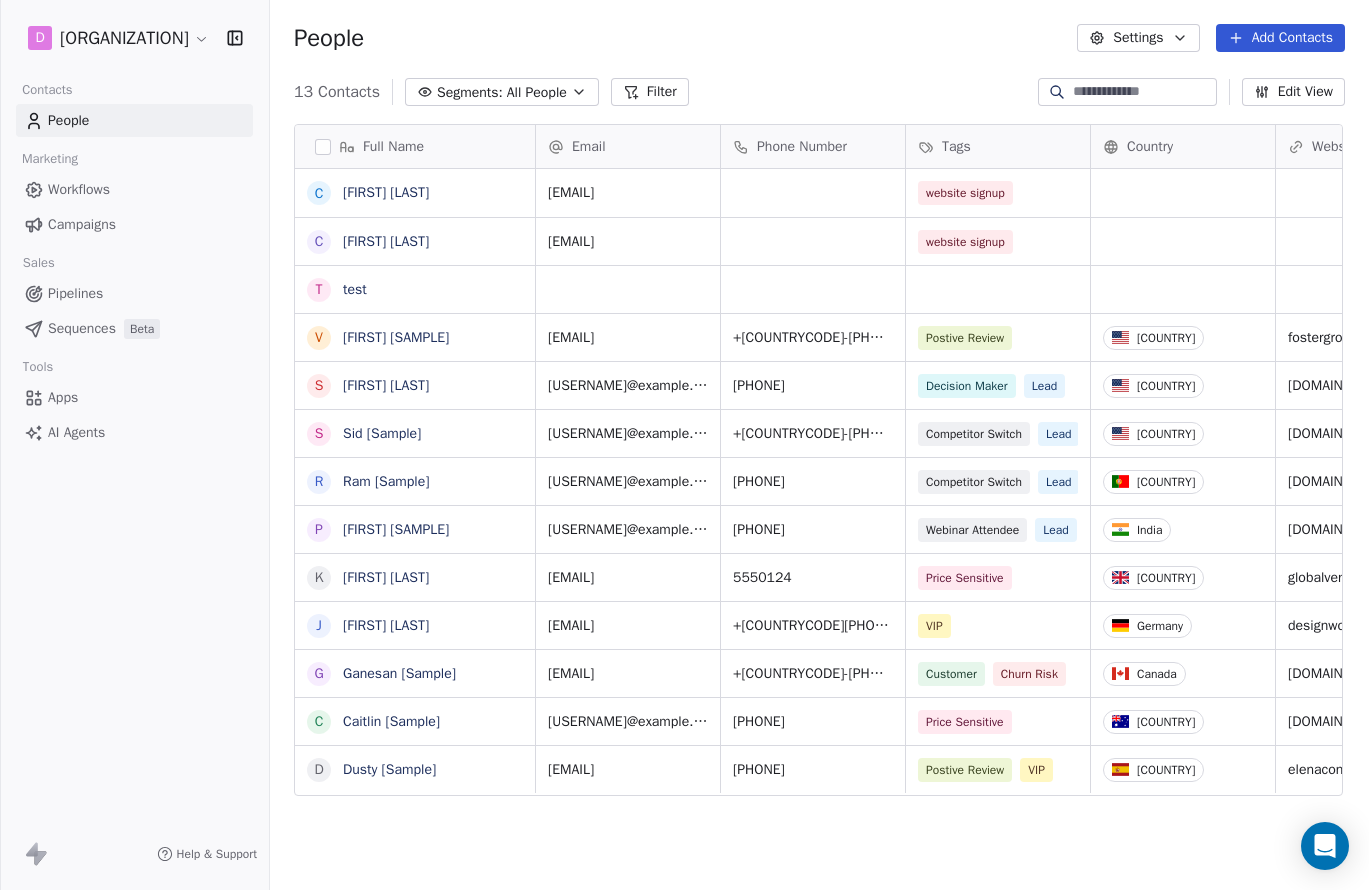 click on "AI Agents" at bounding box center (76, 432) 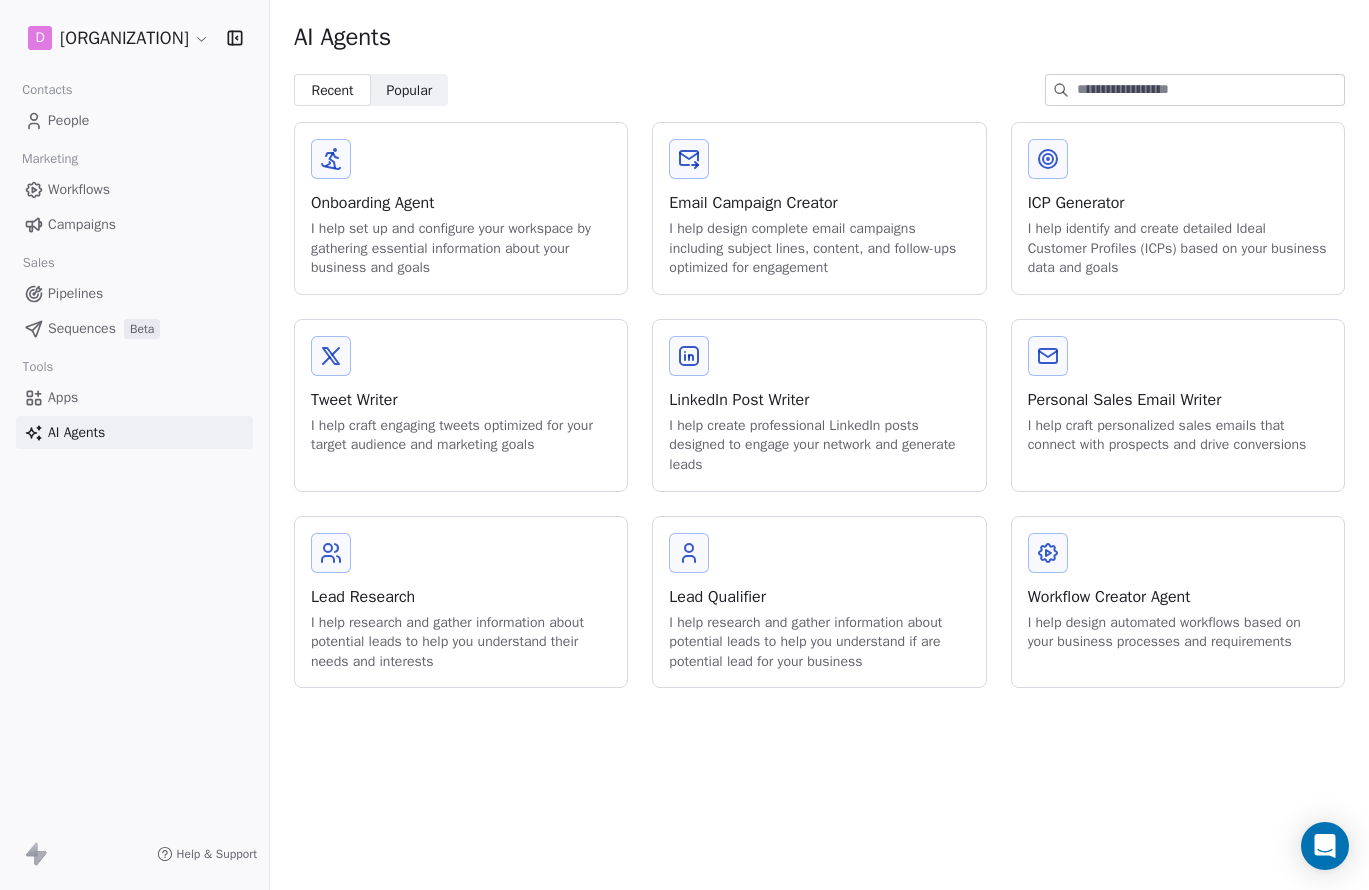 click on "Workflows" at bounding box center [79, 189] 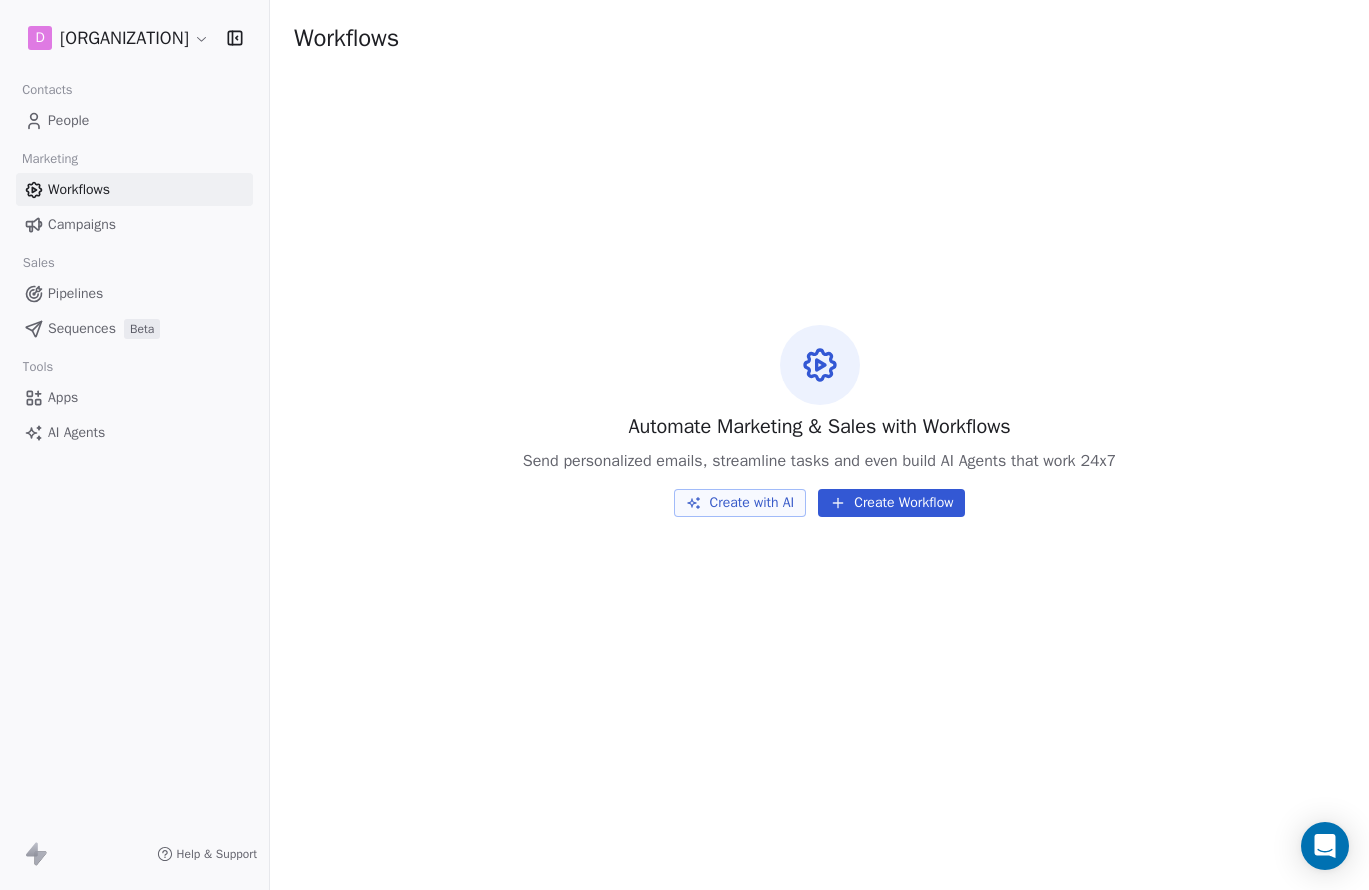 click on "D CML Music Services LLC Contacts People Marketing Workflows Campaigns Sales Pipelines Sequences Beta Tools Apps AI Agents Help & Support Workflows Automate Marketing & Sales with Workflows Send personalized emails, streamline tasks and even build AI Agents that work 24x7 Create with AI Create Workflow" at bounding box center [684, 445] 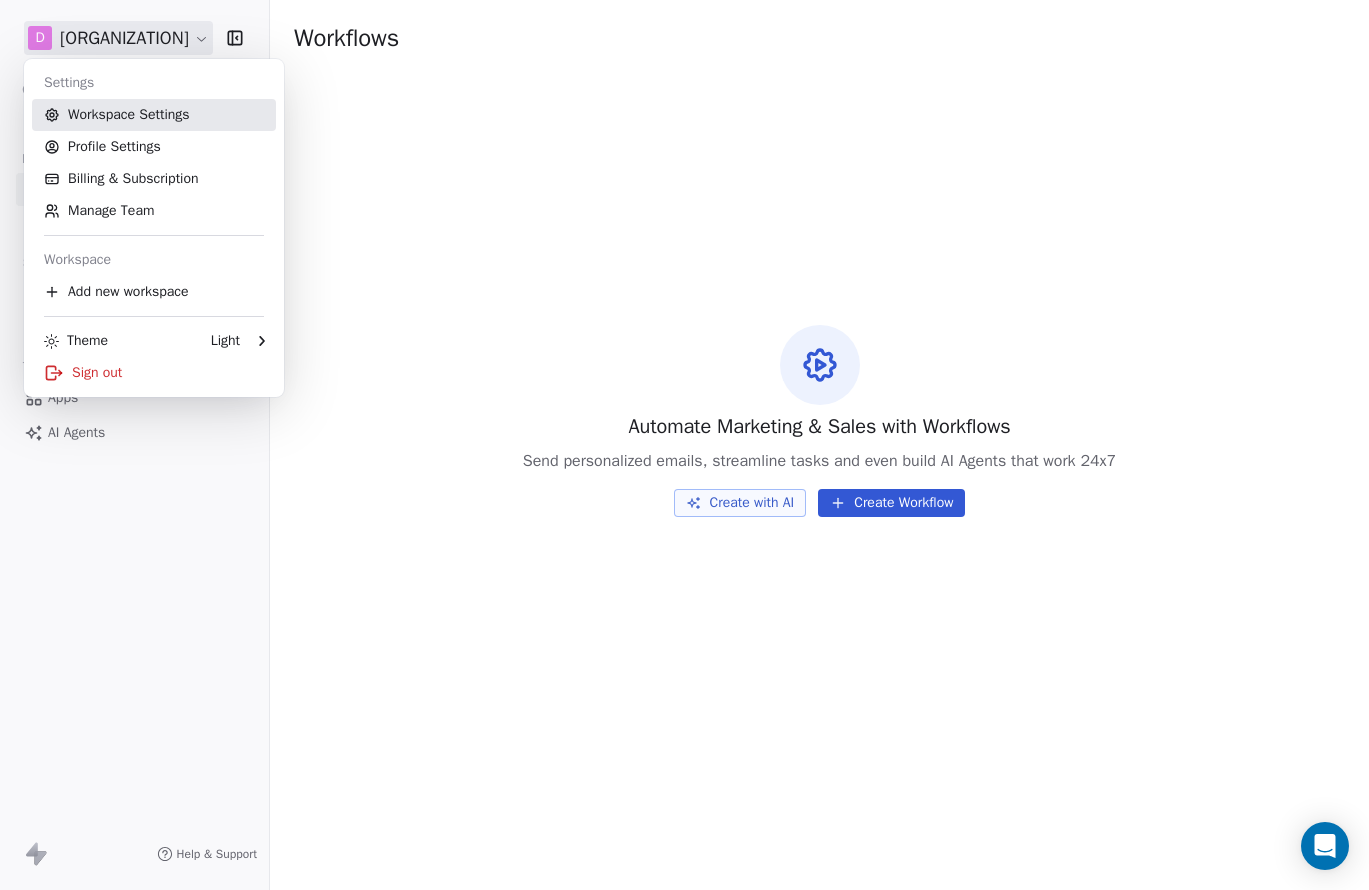 click on "Workspace Settings" at bounding box center [154, 115] 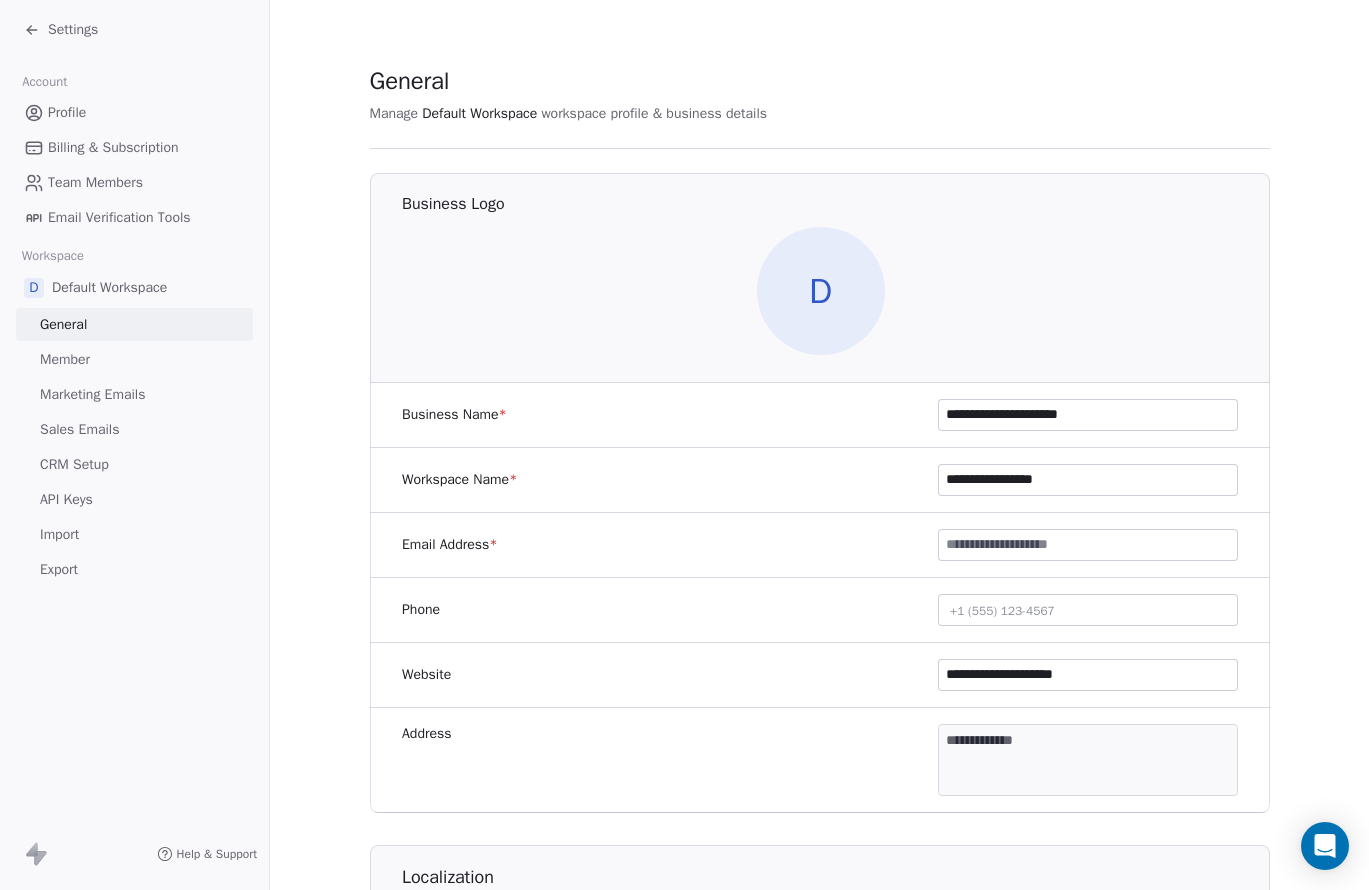 click on "Member" at bounding box center [65, 359] 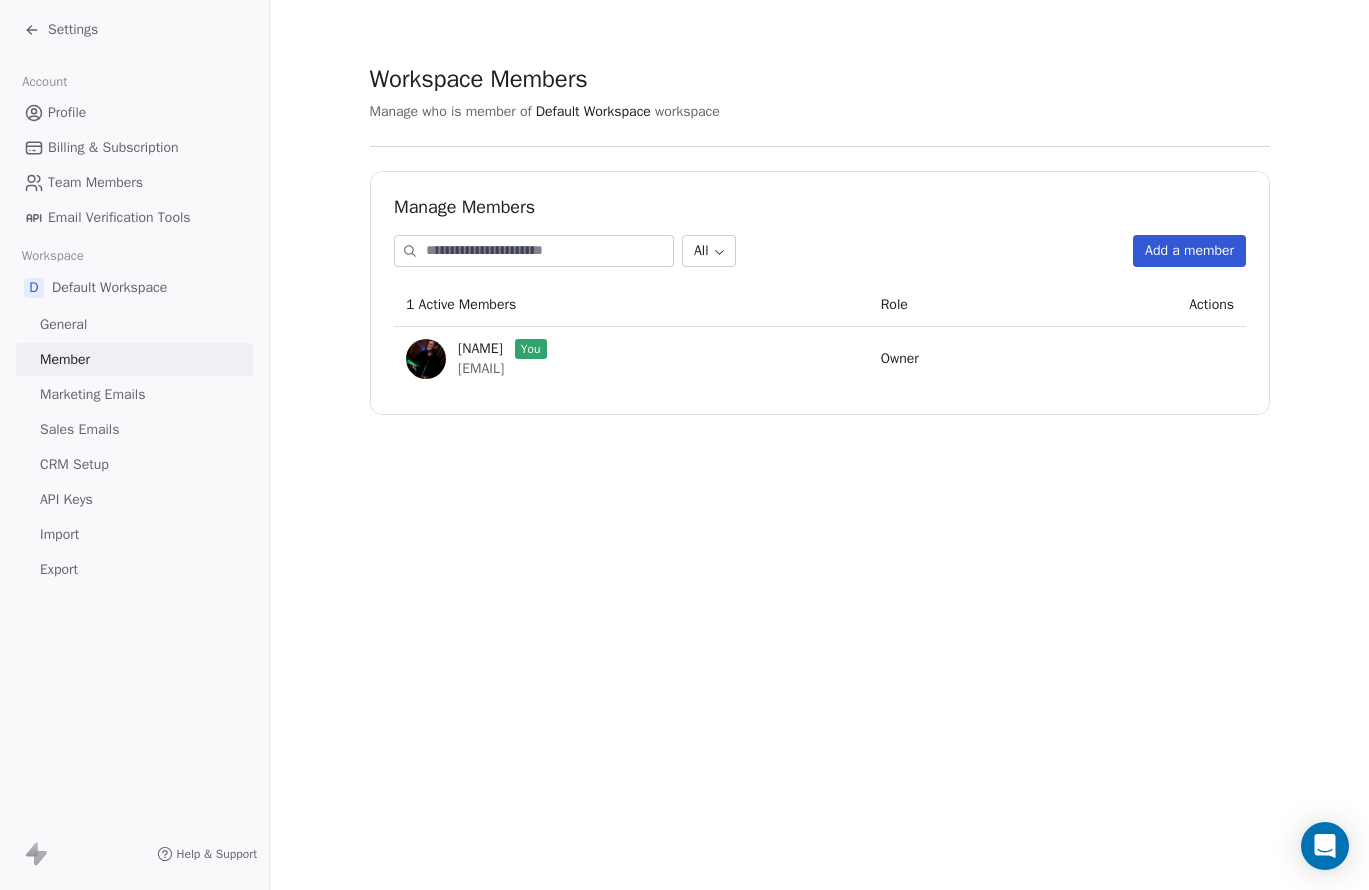 click on "Marketing Emails" at bounding box center [92, 394] 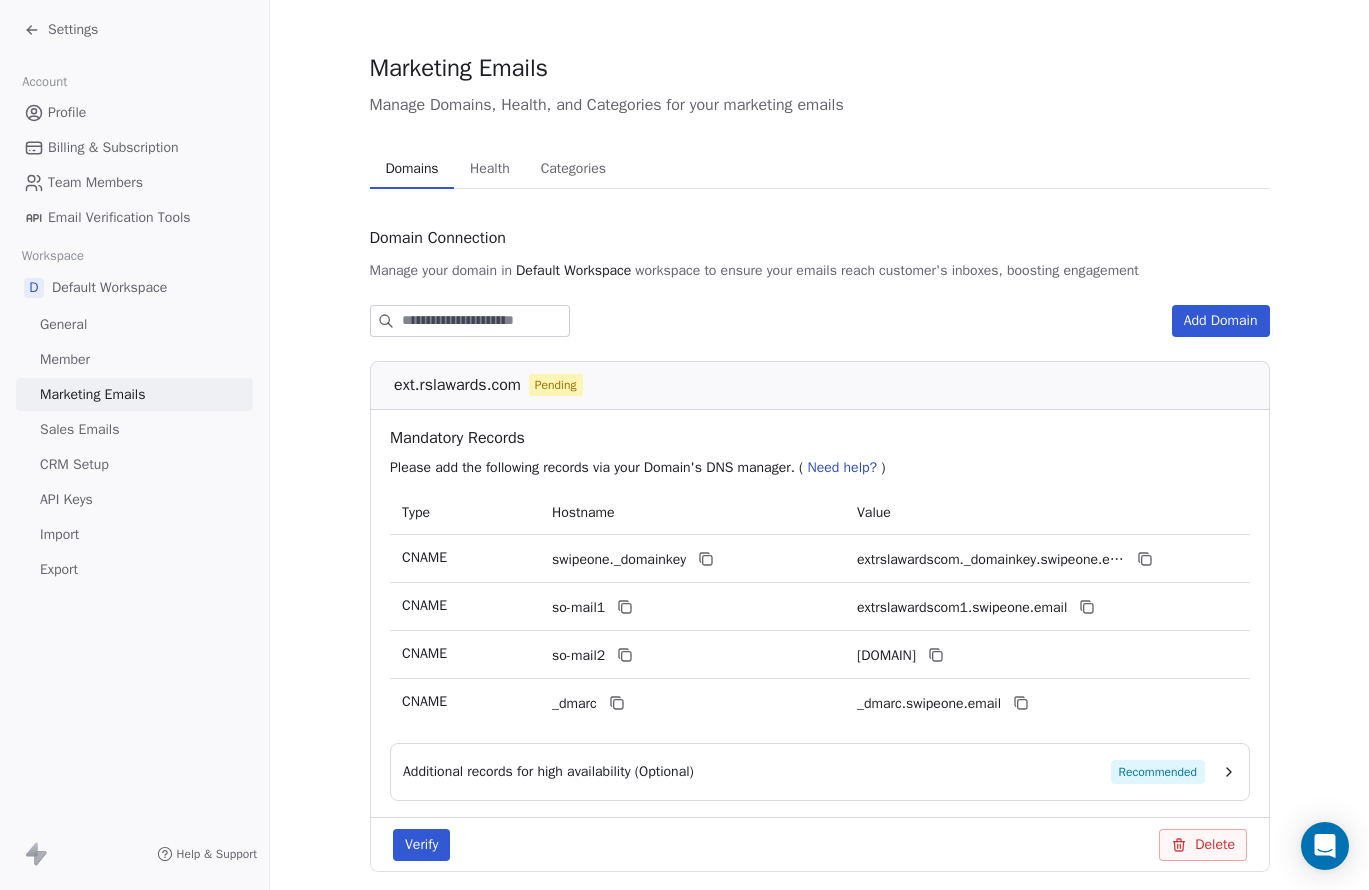 scroll, scrollTop: 91, scrollLeft: 0, axis: vertical 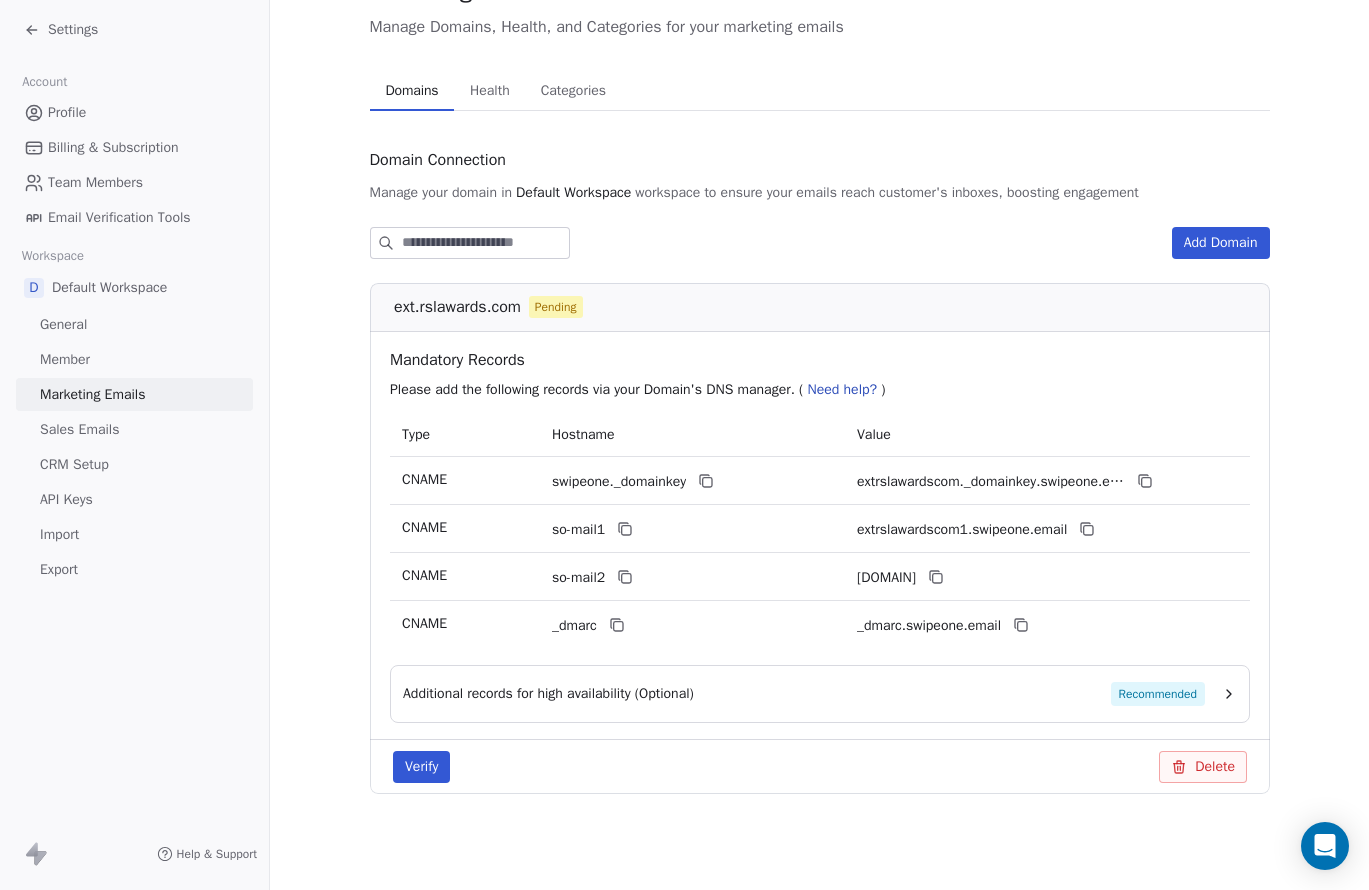 click on "Verify" at bounding box center [421, 767] 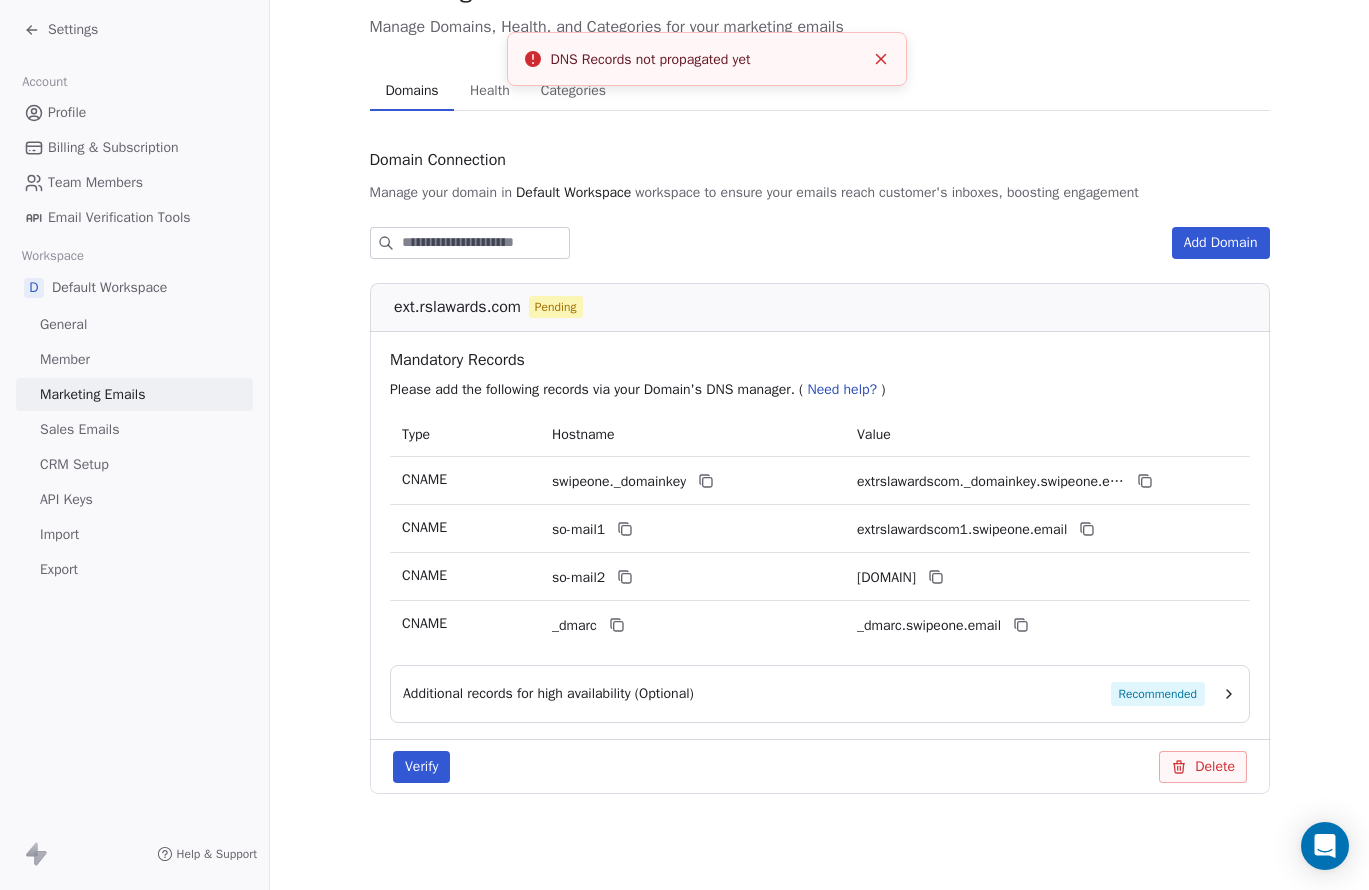 click 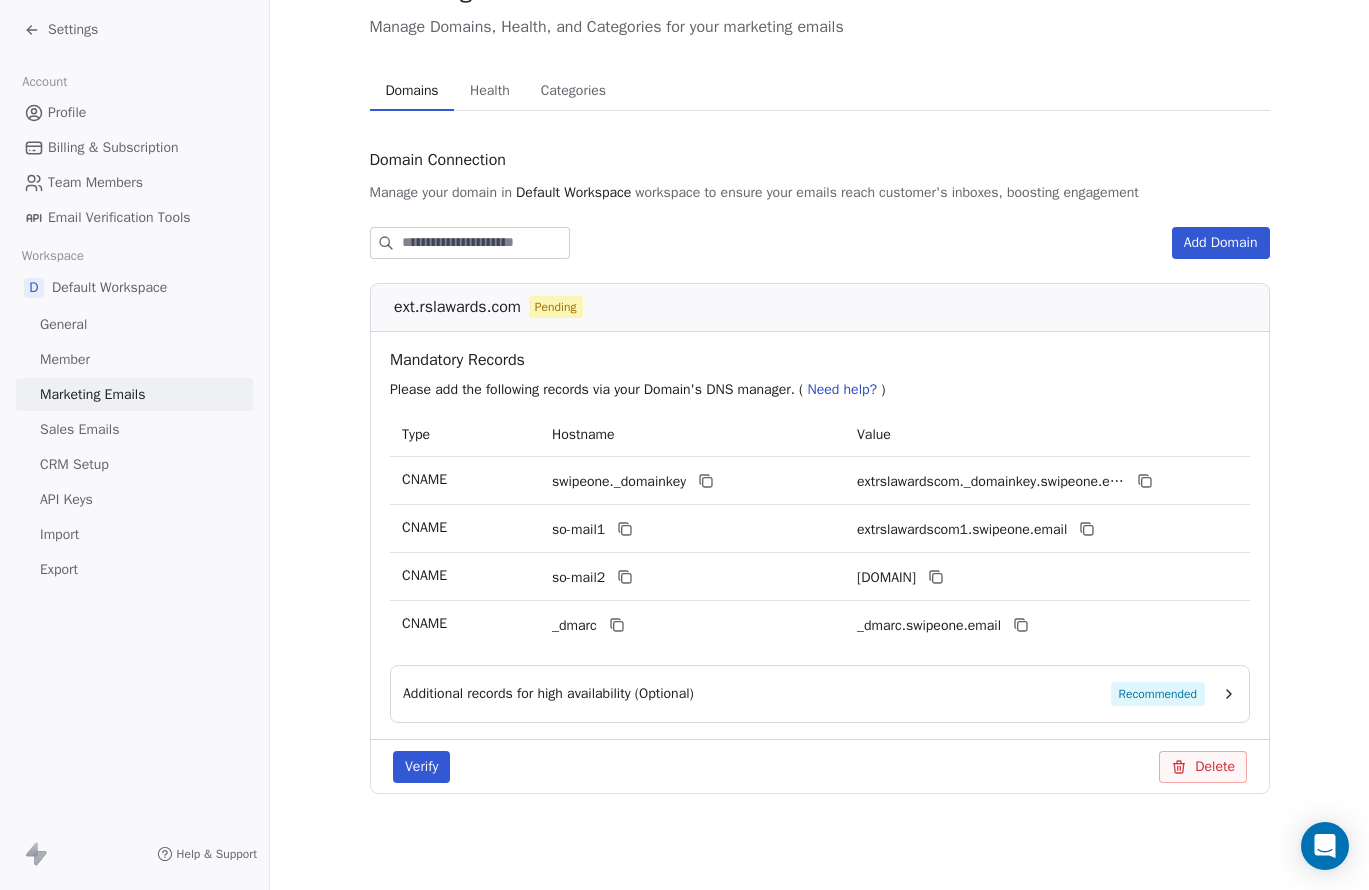 scroll, scrollTop: 0, scrollLeft: 0, axis: both 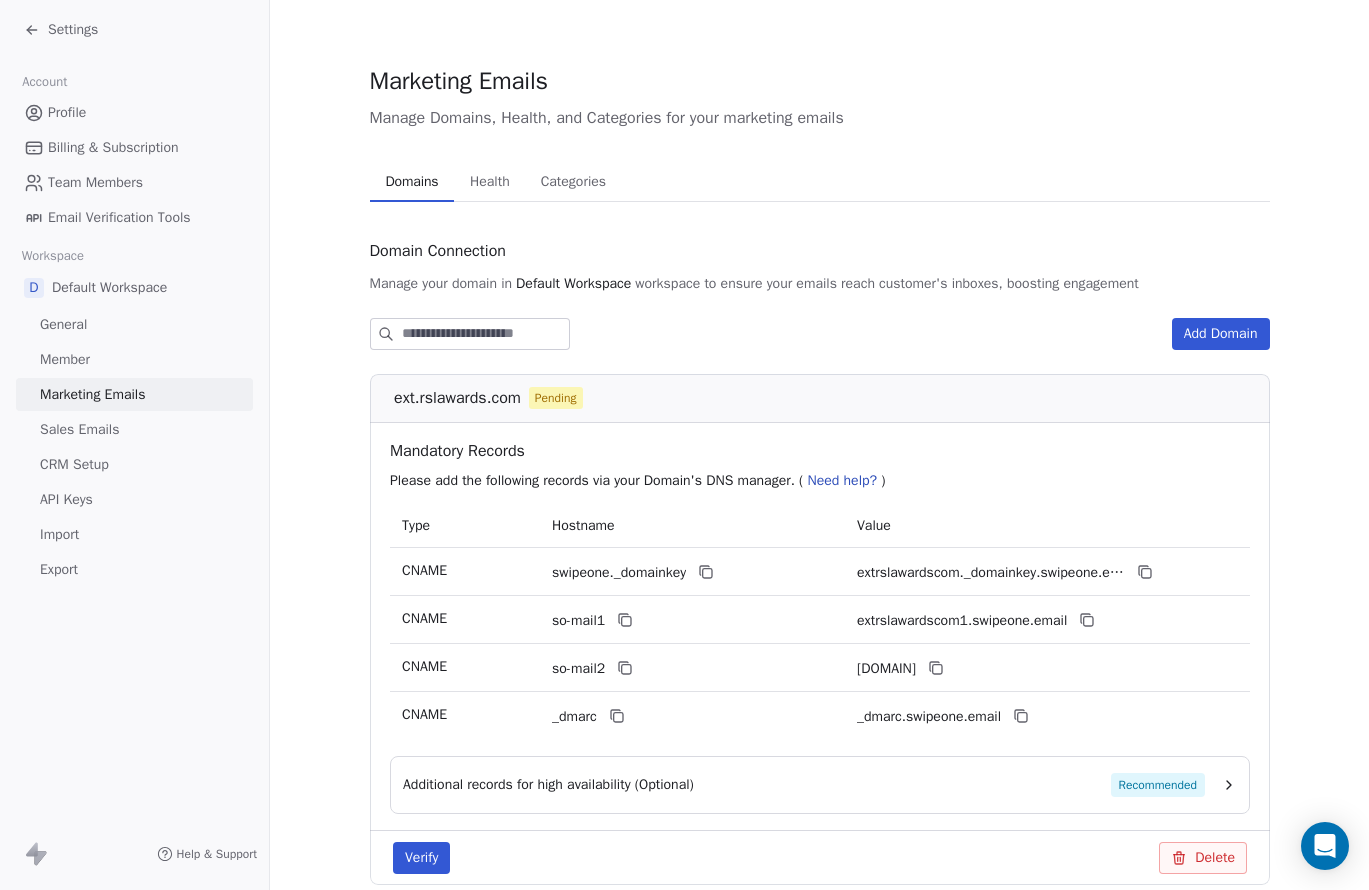 click on "Marketing Emails Manage Domains, Health, and Categories for your marketing emails Domains Domains Health Health Categories Categories Domain Connection Manage your domain in Default Workspace workspace to ensure your emails reach customer's inboxes, boosting engagement Add Domain ext.rslawards.com Pending Mandatory Records Please add the following records via your Domain's DNS manager. (   Need help?   ) Type Hostname Value CNAME swipeone._domainkey extrslawardscom._domainkey.swipeone.email CNAME so-mail1 extrslawardscom1.swipeone.email CNAME so-mail2 extrslawardscom2.swipeone.email CNAME _dmarc _dmarc.swipeone.email Additional records for high availability (Optional) Recommended Verify Delete" at bounding box center [820, 490] 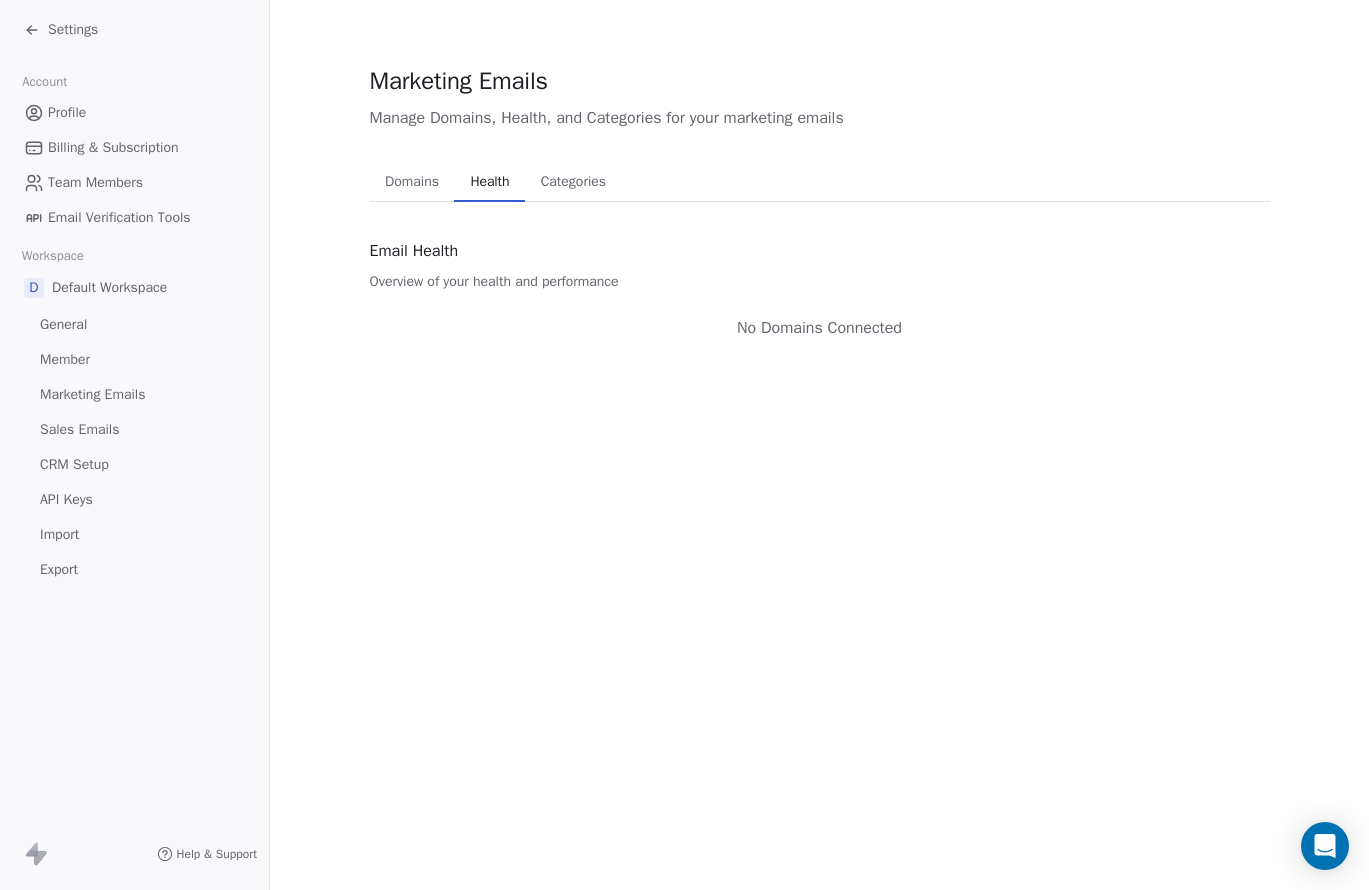 click on "Domains" at bounding box center (412, 182) 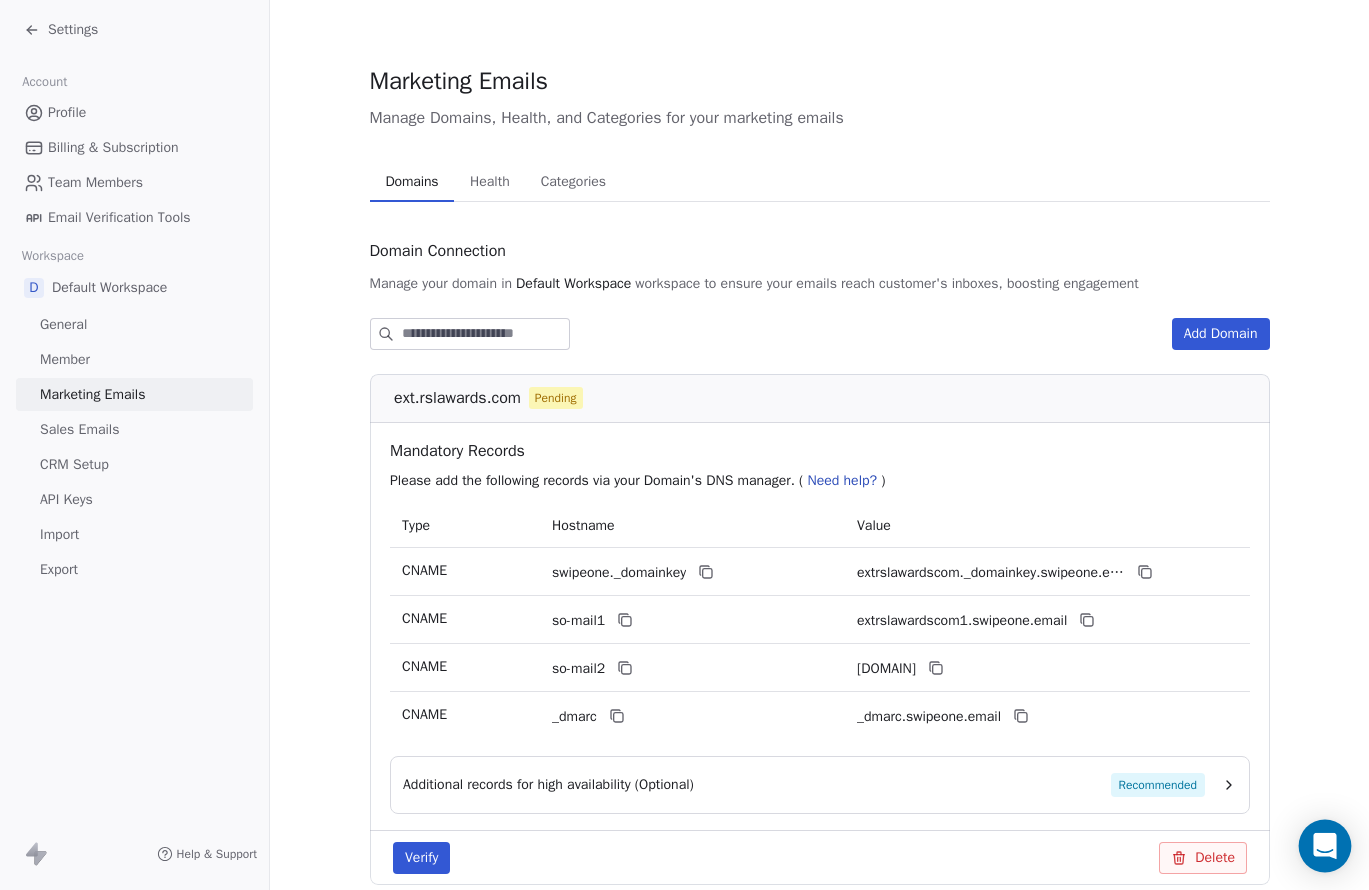 click 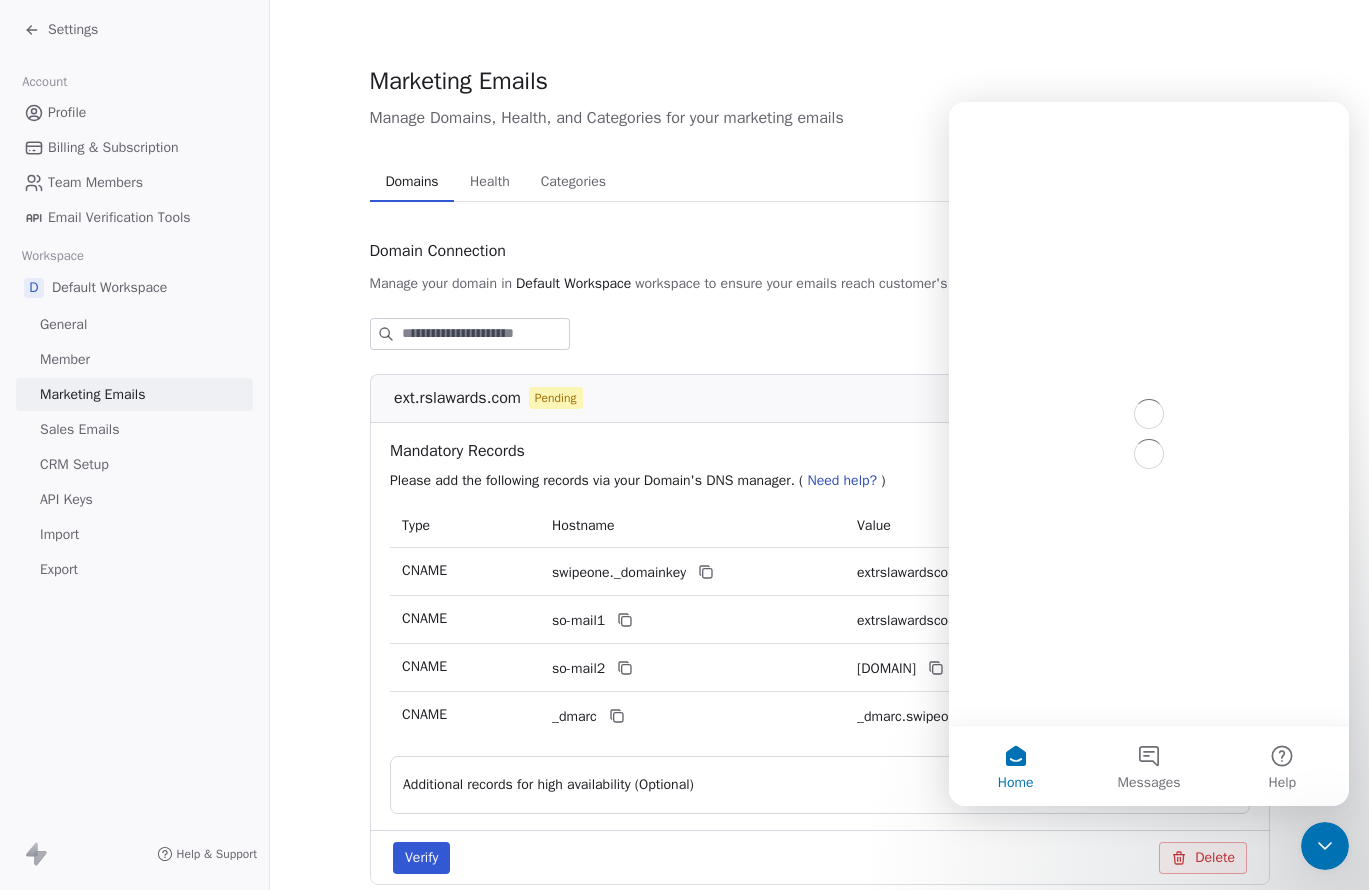scroll, scrollTop: 0, scrollLeft: 0, axis: both 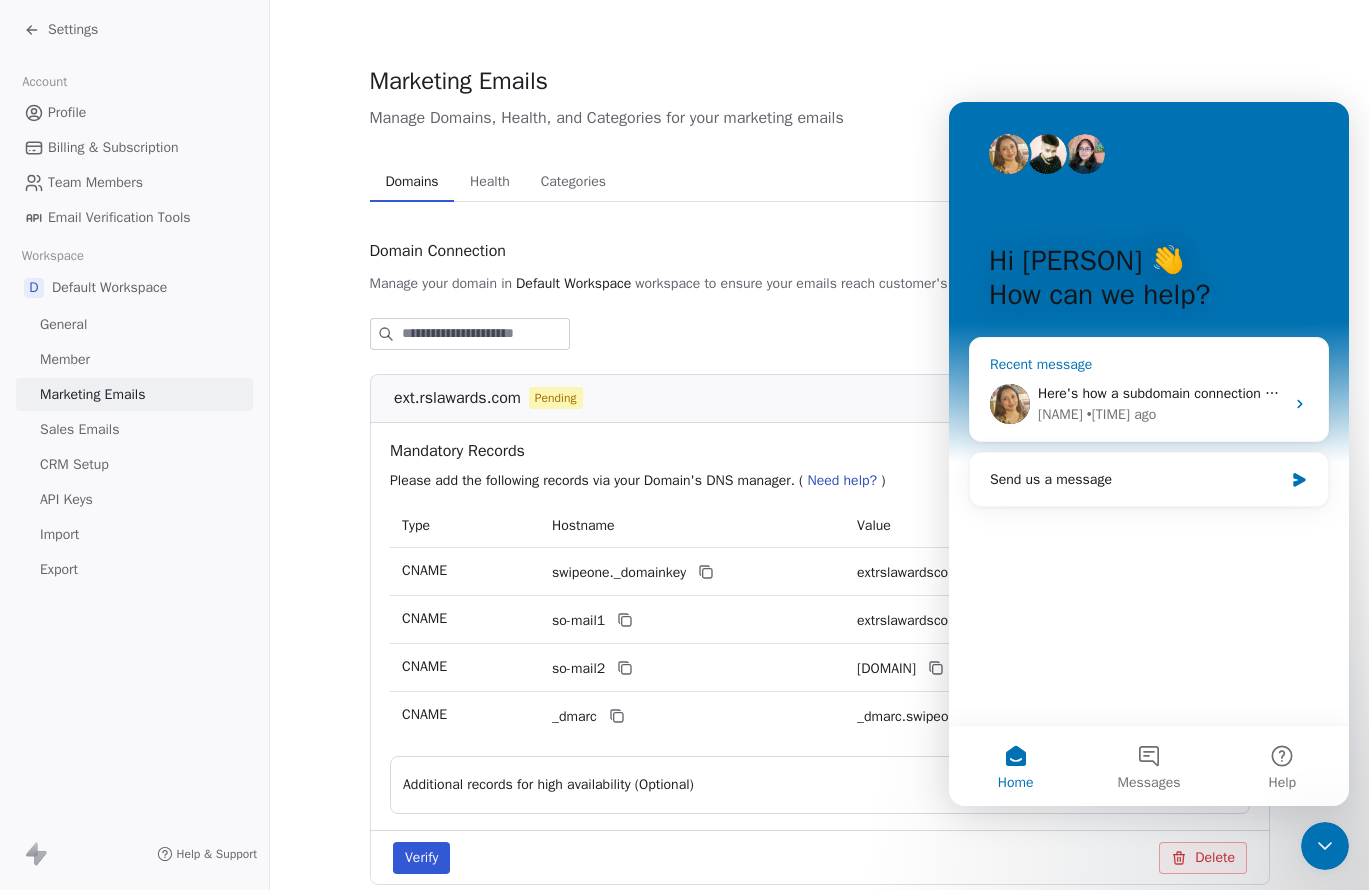 click on "Here's how a subdomain connection can be configured : 1. In your [COMPANY] workspace, go to Settings → Marketing emails -> Domains and add your subdomain., 2. You'll see a list of required DNS records, including CNAME and possibly TXT records., 3. In your DNS manager, create these records exactly as shown in [COMPANY]. The hostnames and values are unique to your account., 4. For CNAME records, use the full subdomain in the hostname. For example, if your subdomain is "sub.example.com", your CNAME record might look like: • Hostname: swipeone._domainkey.sub • Value: [unique value provided by [COMPANY]] Please Note, it may take 24-48 hours for DNS changes to propagate. If you're still having issues after this time, double-check for typos. ​ Please refer to this article for your quick reference - https://docs.swipeone.com/en/articles/10382189-verifying-domain-in-swipe-one Please let me know if you have any other questions, I will be happy to help!" at bounding box center (4040, 393) 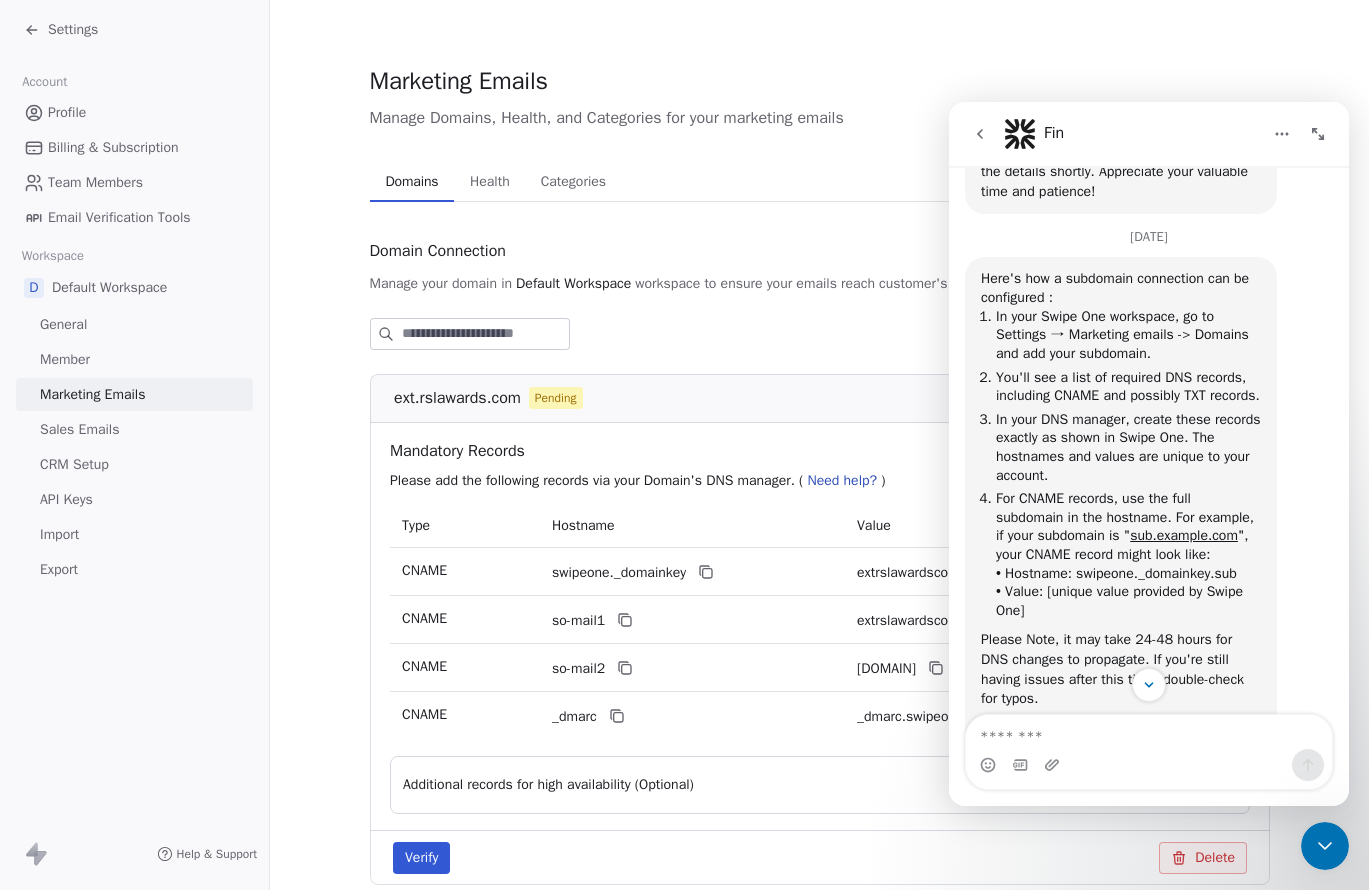 scroll, scrollTop: 1276, scrollLeft: 0, axis: vertical 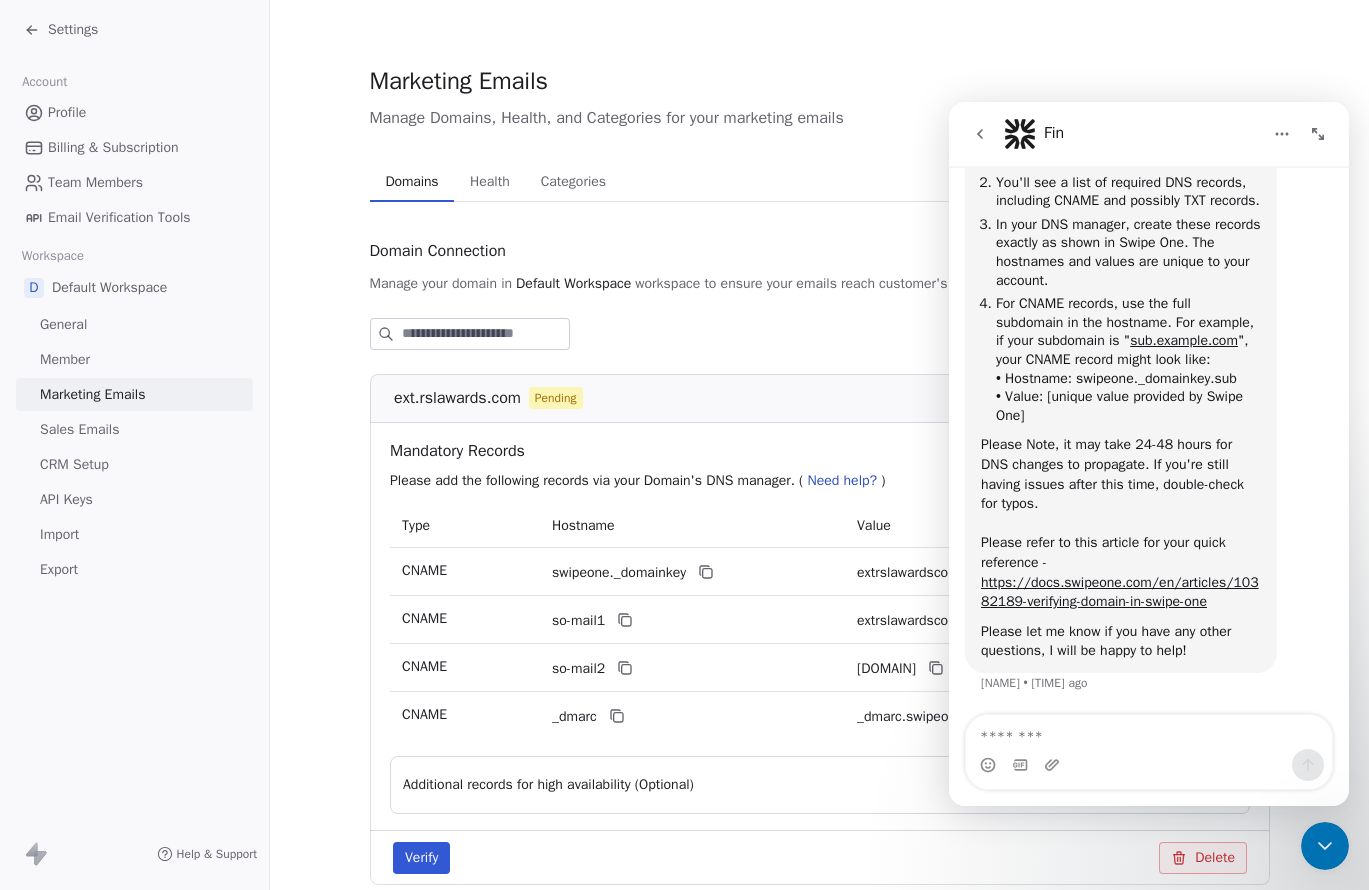 click at bounding box center [1149, 732] 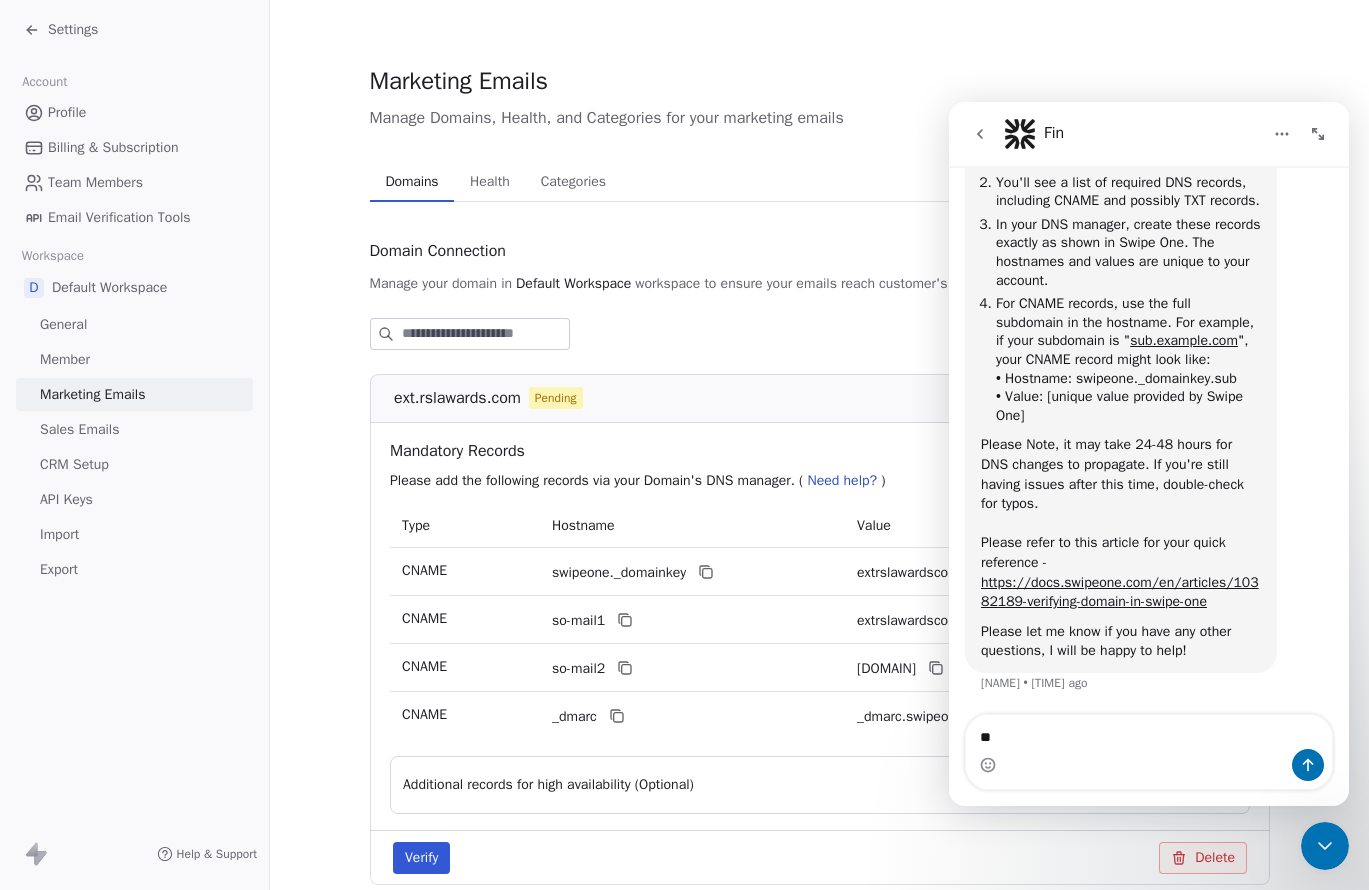 type on "*" 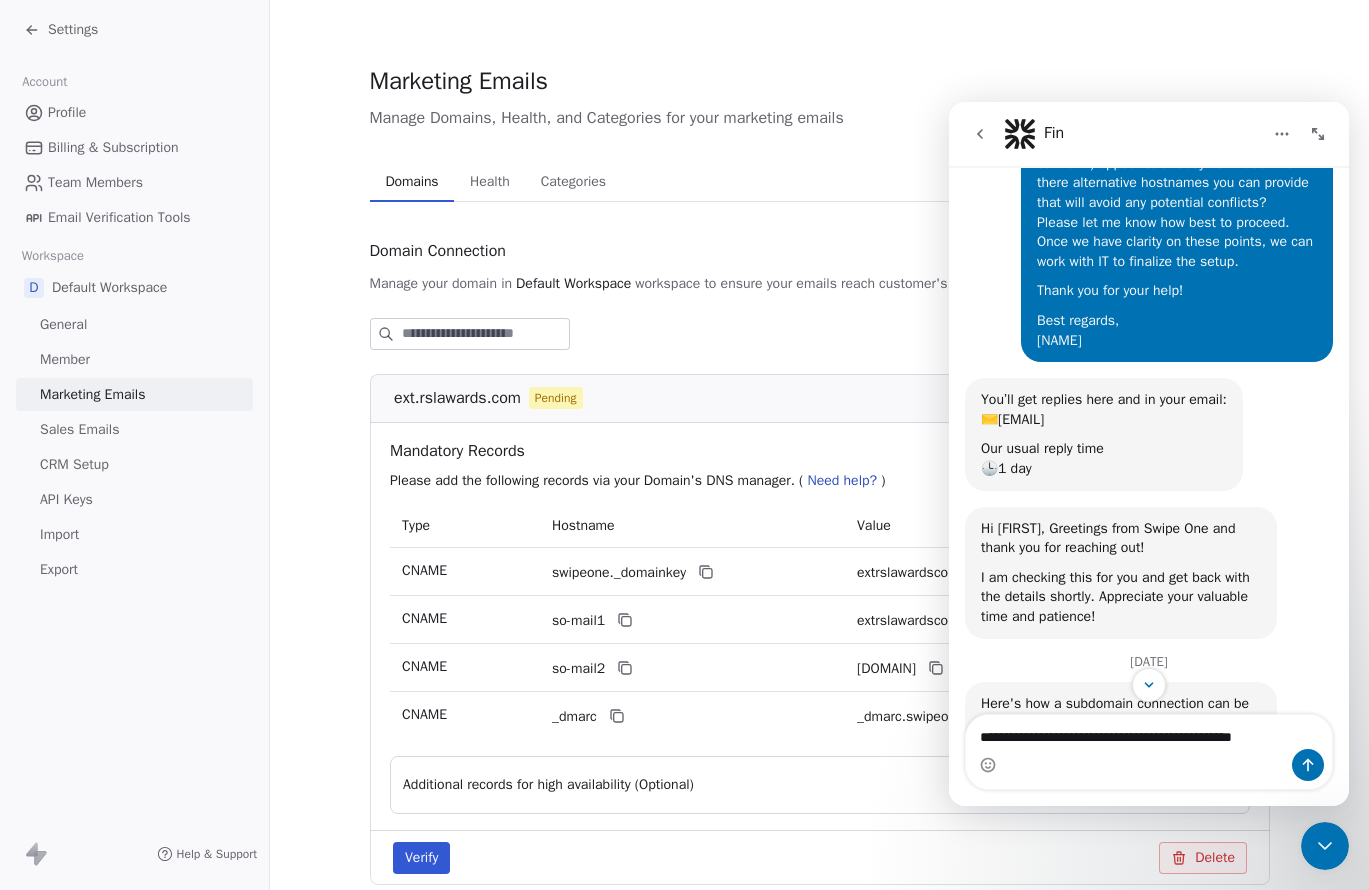 scroll, scrollTop: 1276, scrollLeft: 0, axis: vertical 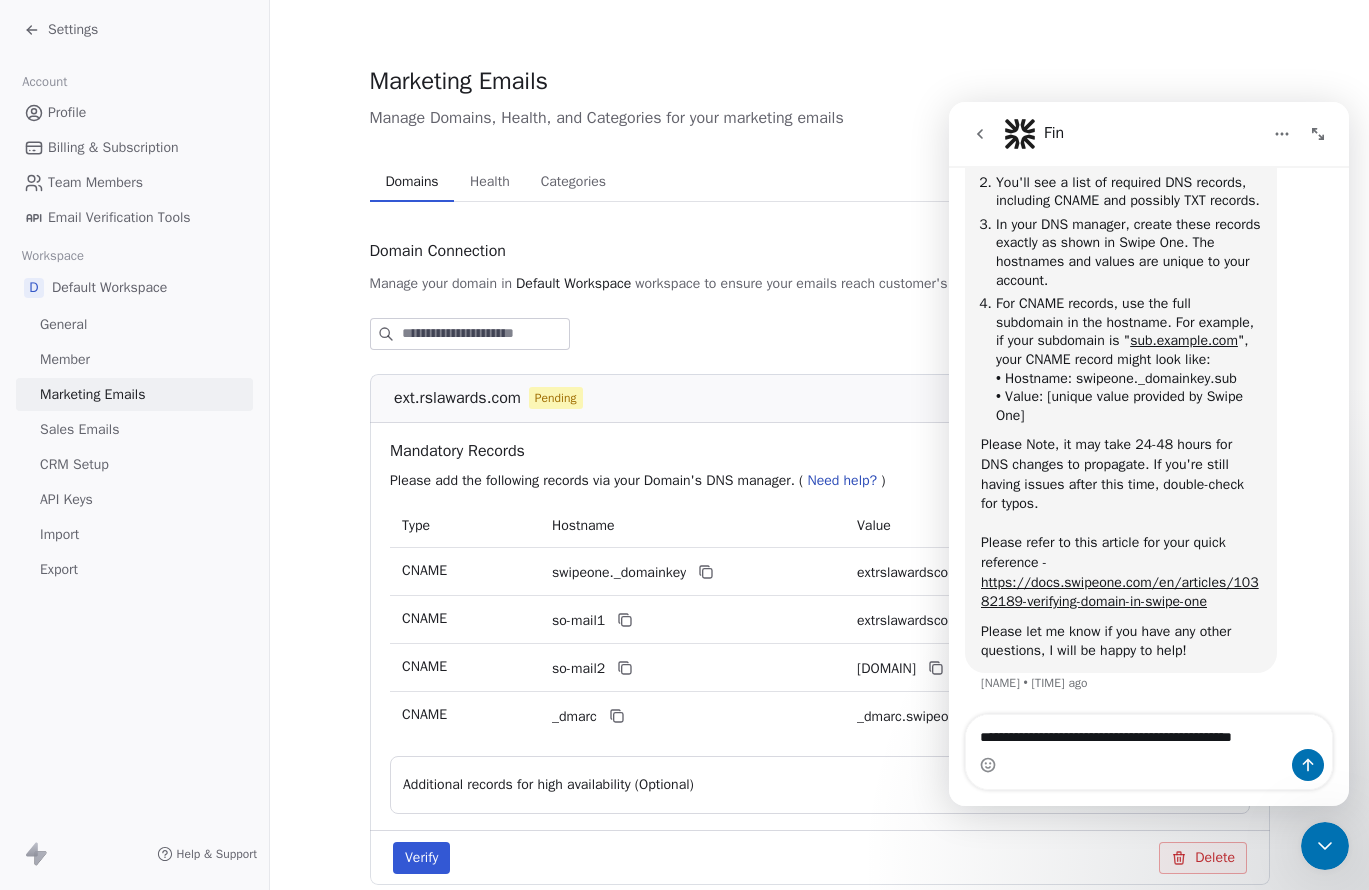 drag, startPoint x: 1156, startPoint y: 737, endPoint x: 1166, endPoint y: 735, distance: 10.198039 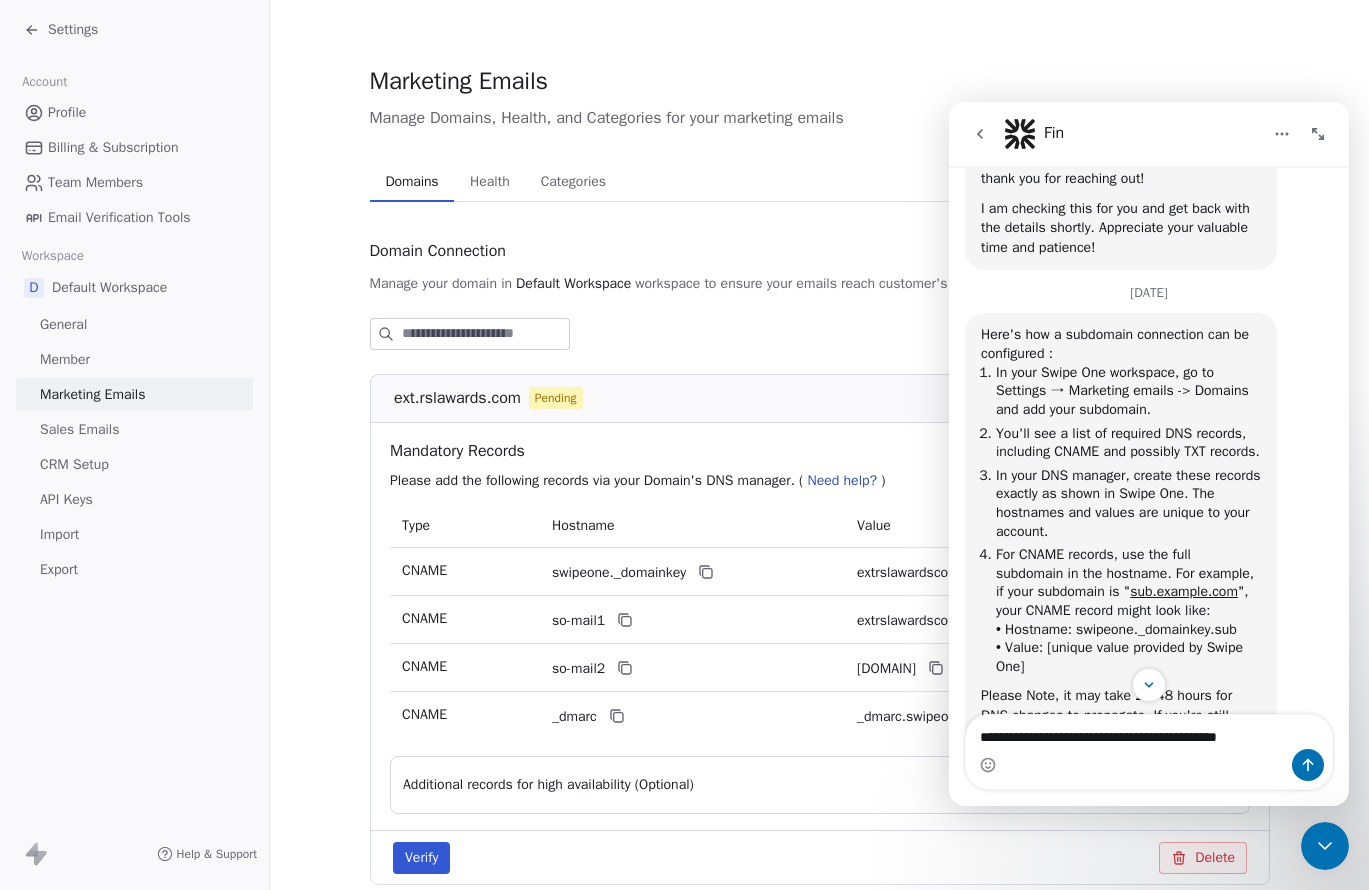 scroll, scrollTop: 1276, scrollLeft: 0, axis: vertical 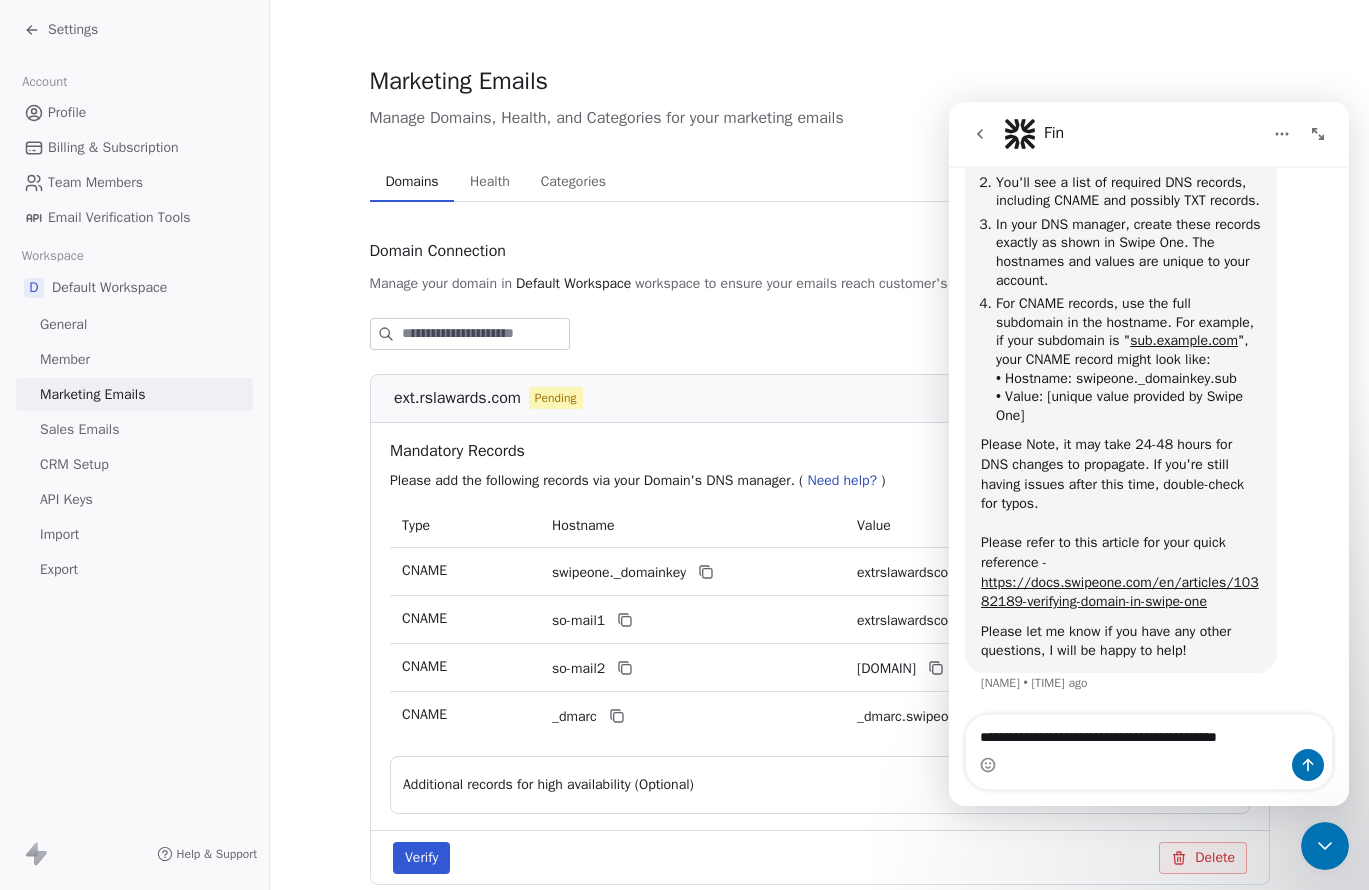 click on "**********" at bounding box center [1149, 732] 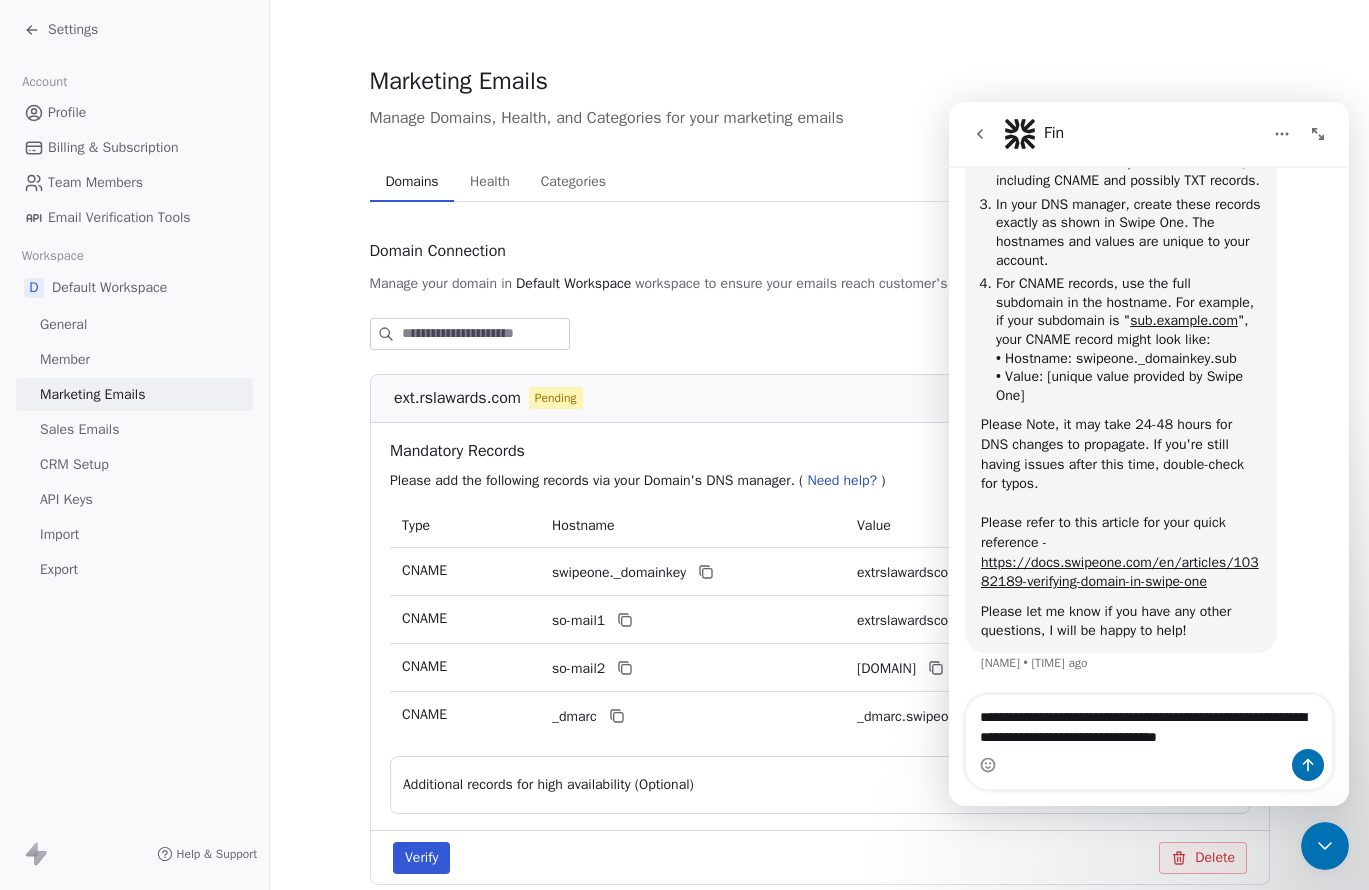 scroll, scrollTop: 1316, scrollLeft: 0, axis: vertical 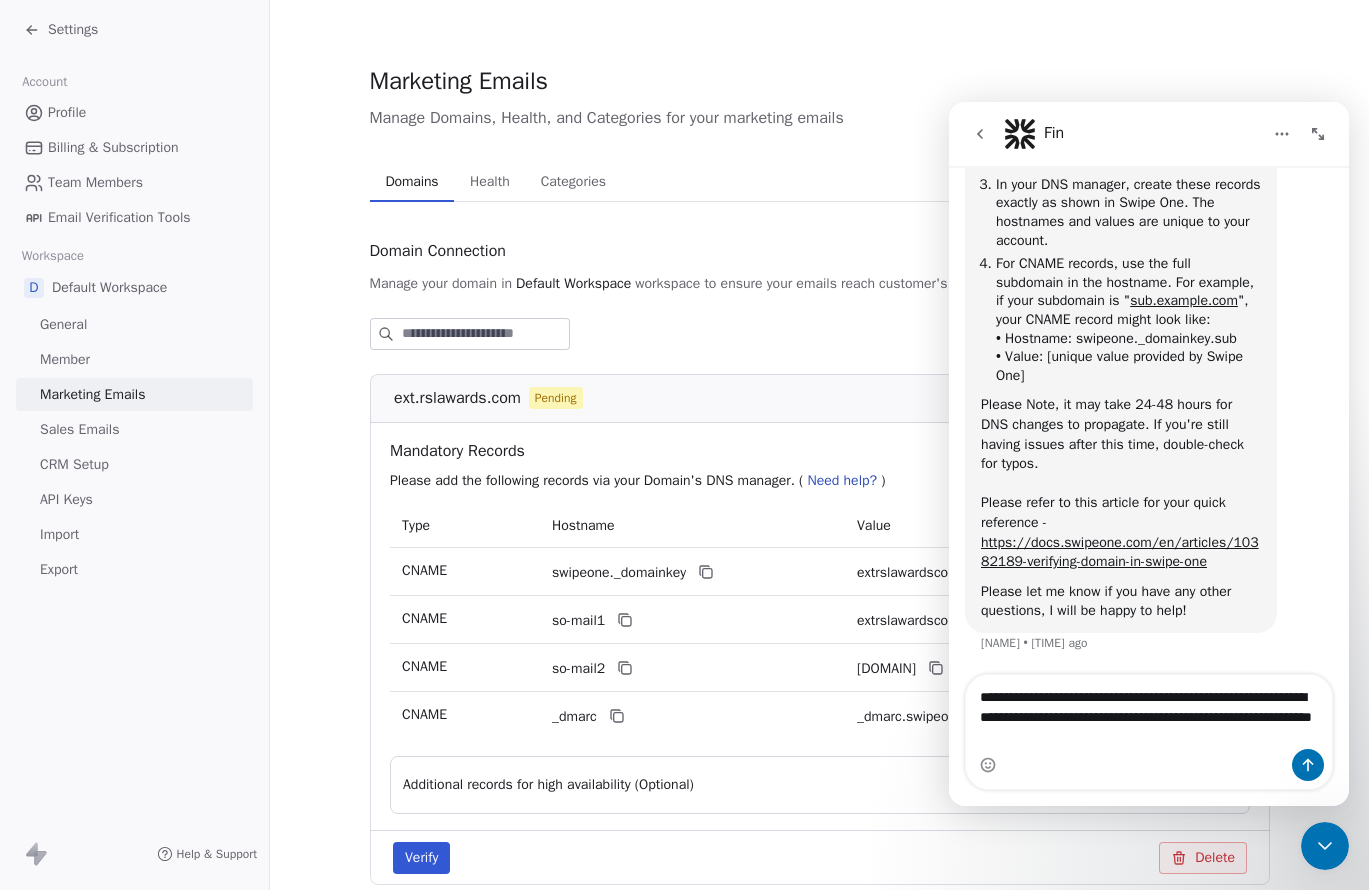 click on "**********" at bounding box center (1149, 712) 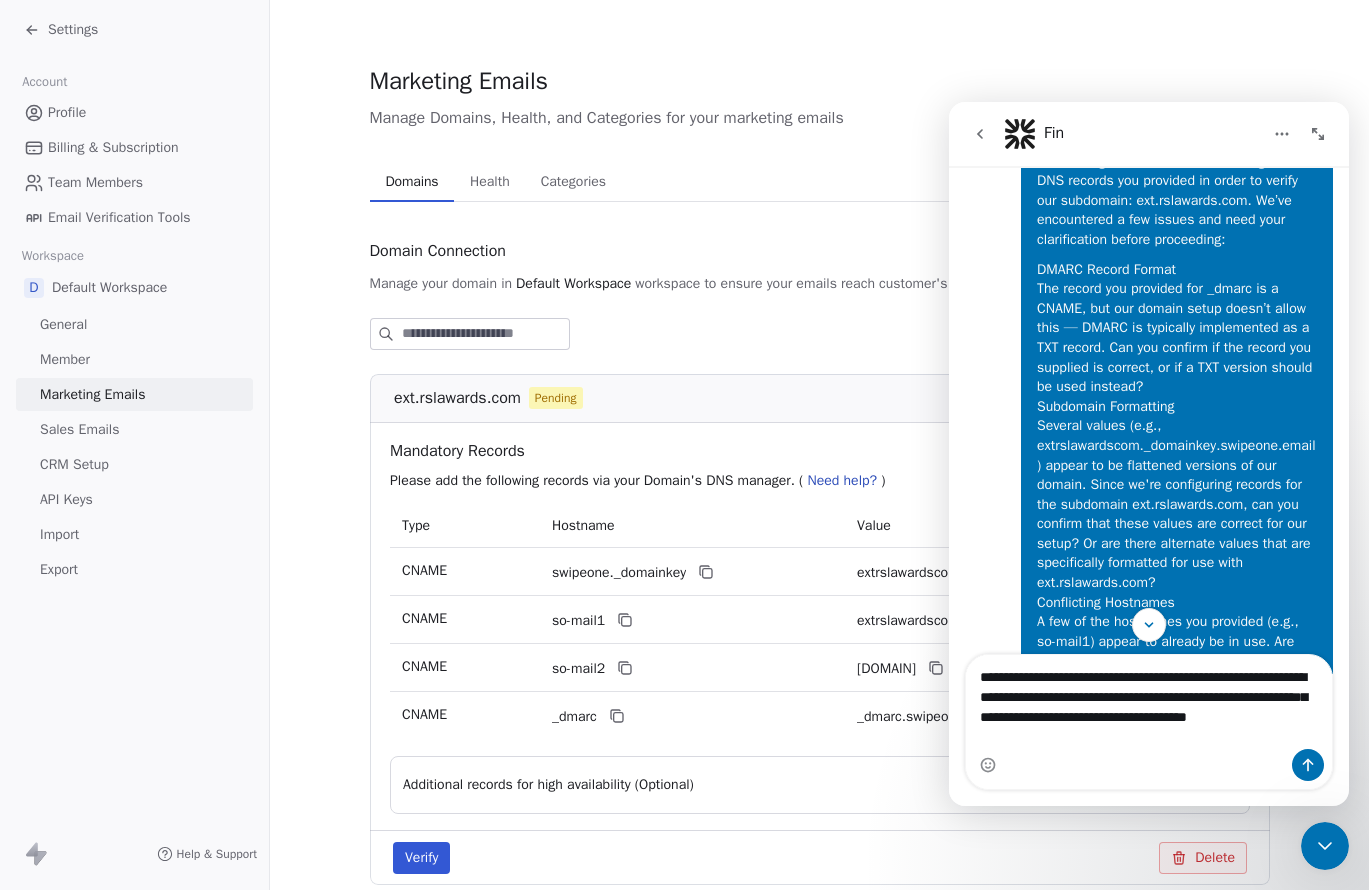 scroll, scrollTop: 161, scrollLeft: 0, axis: vertical 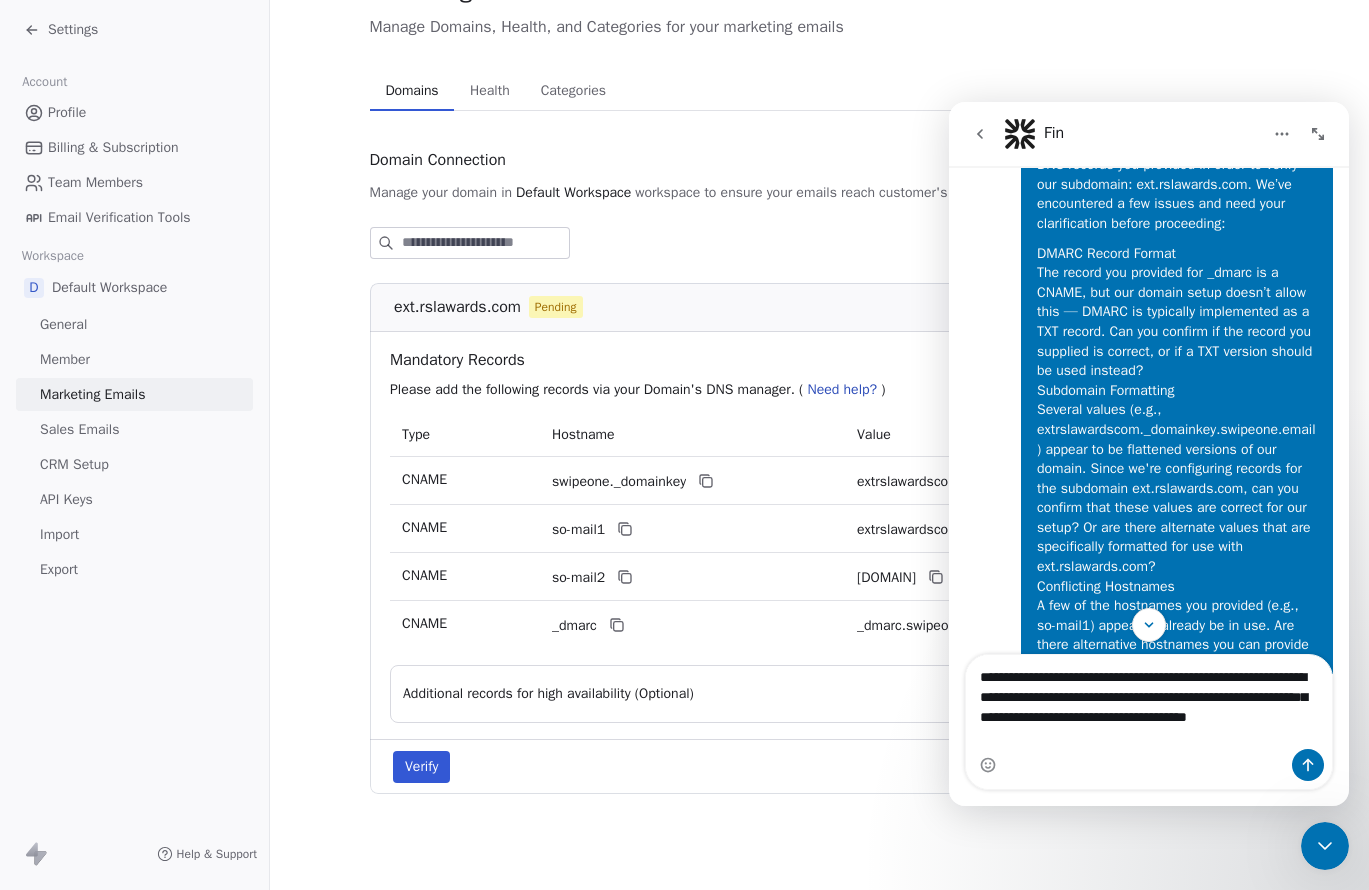 click on "Additional records for high availability (Optional) Recommended" at bounding box center [804, 694] 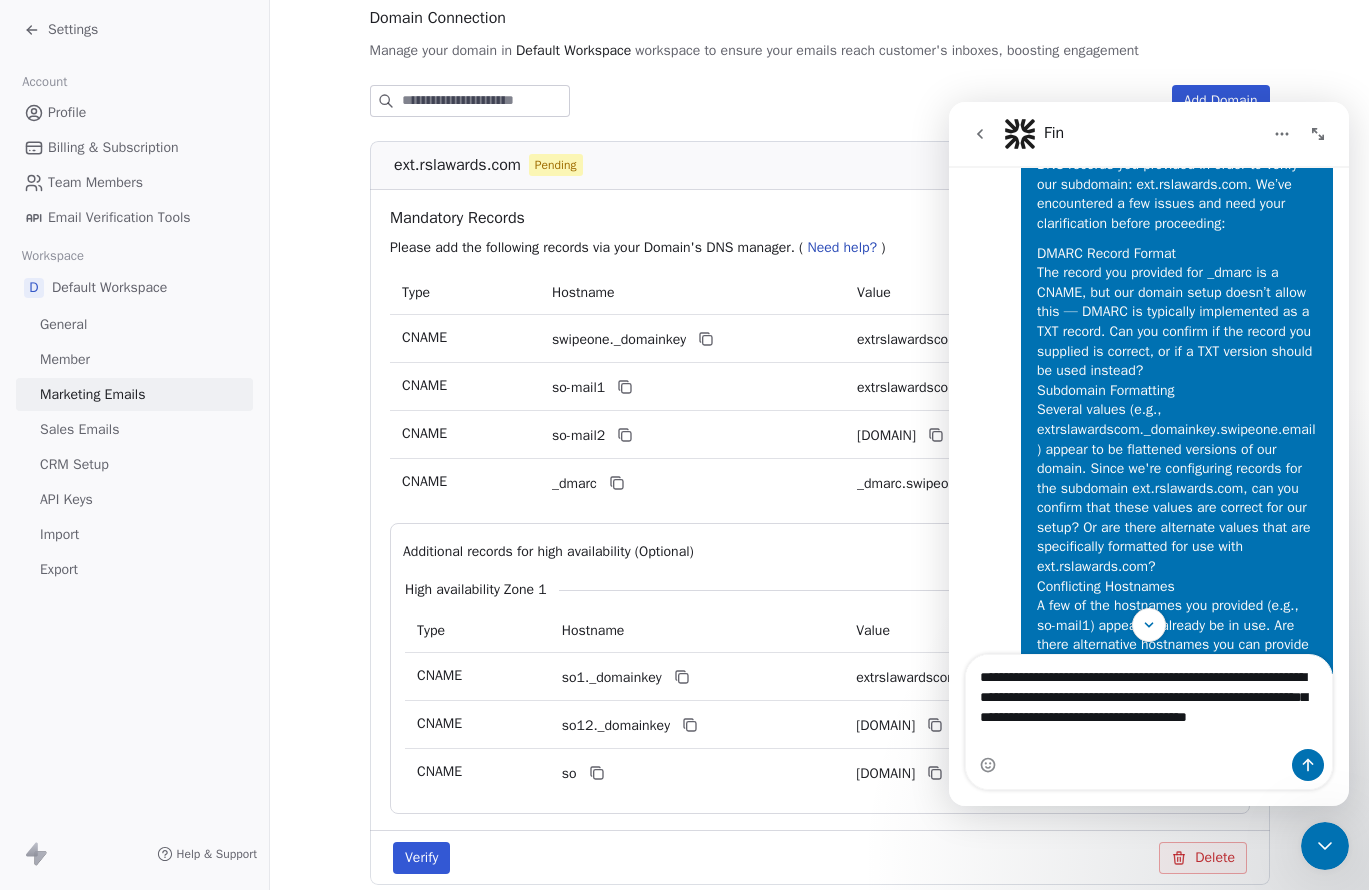 scroll, scrollTop: 302, scrollLeft: 0, axis: vertical 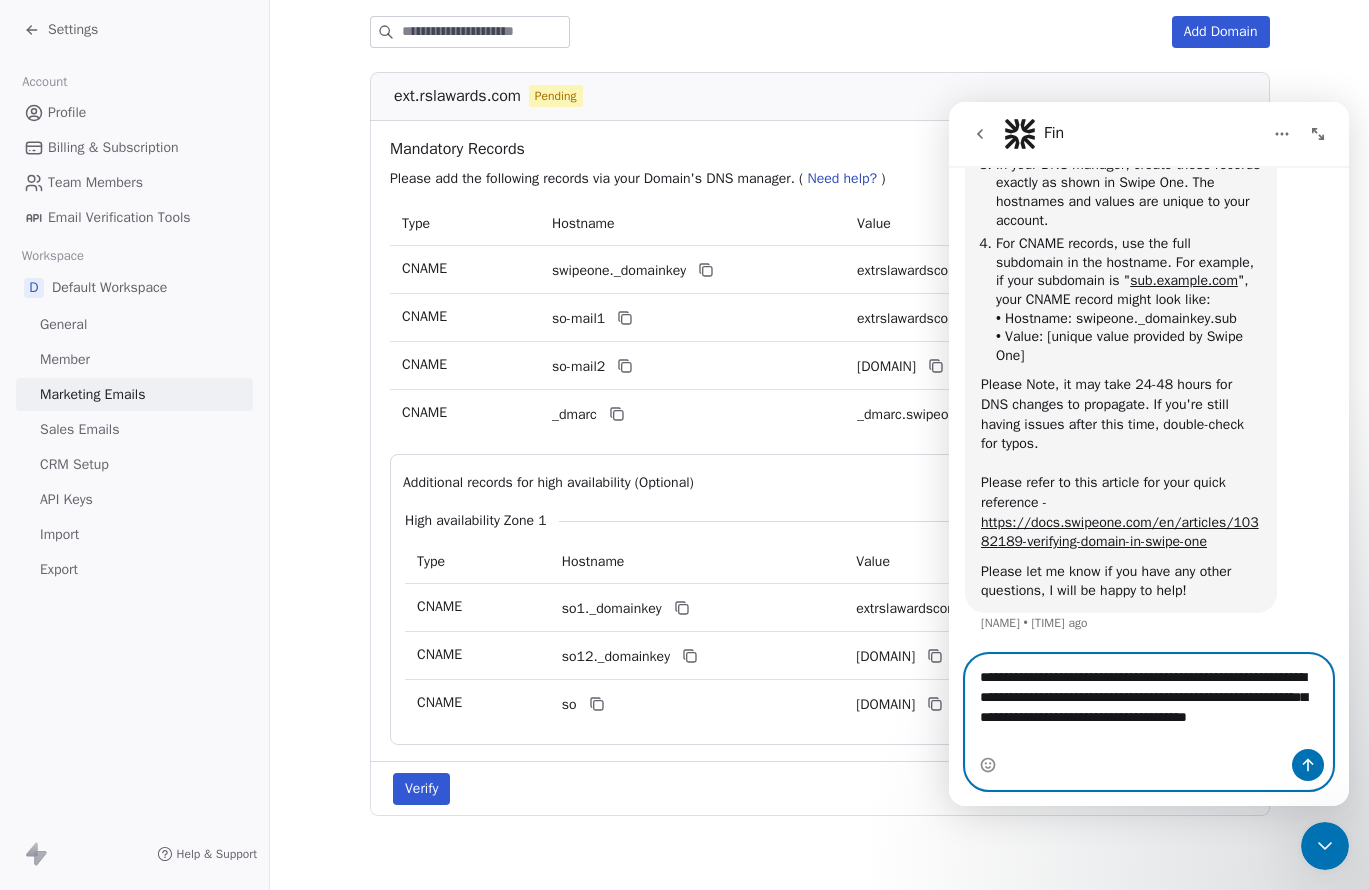 click on "**********" at bounding box center (1149, 702) 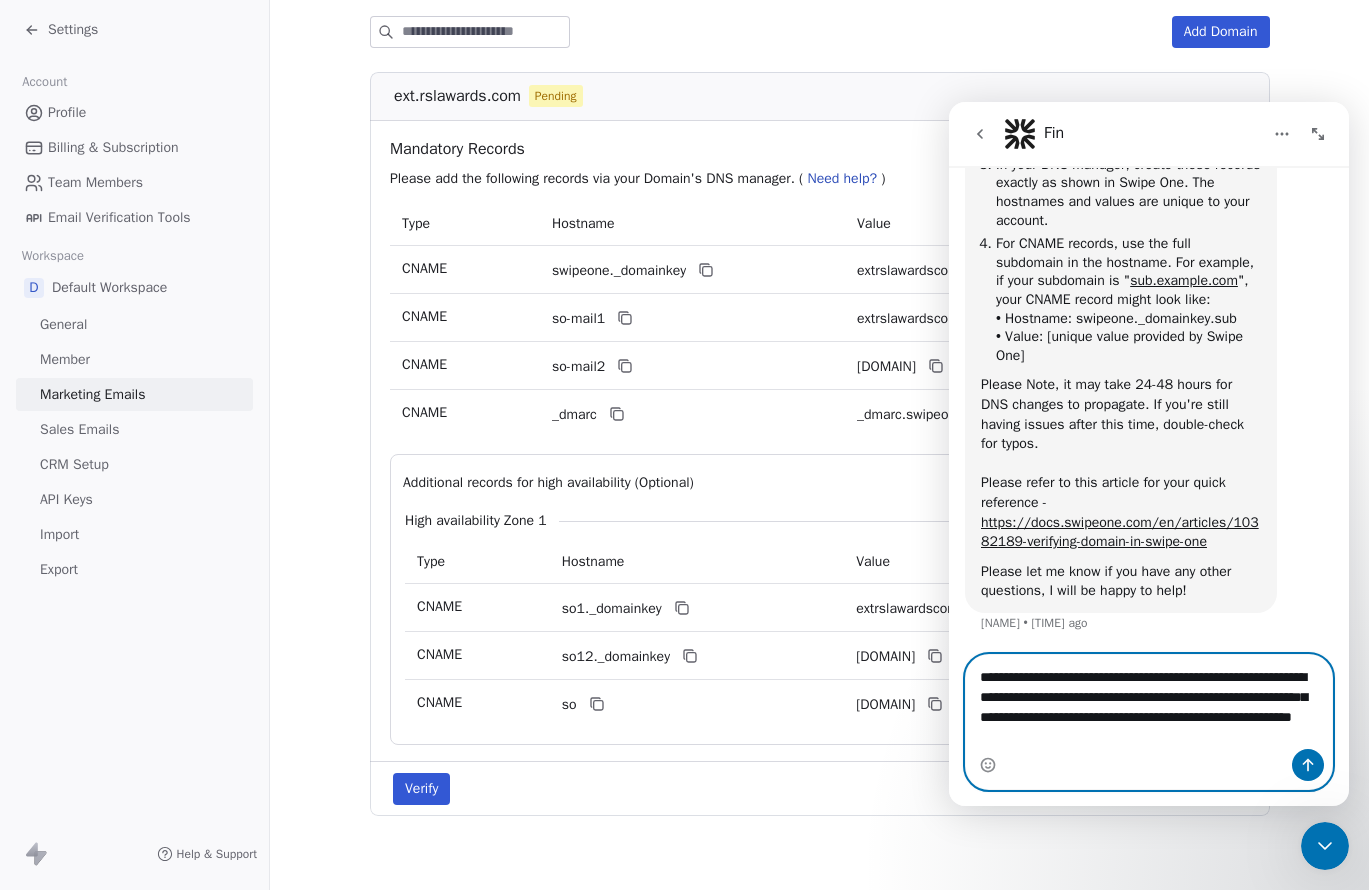 scroll, scrollTop: 1356, scrollLeft: 0, axis: vertical 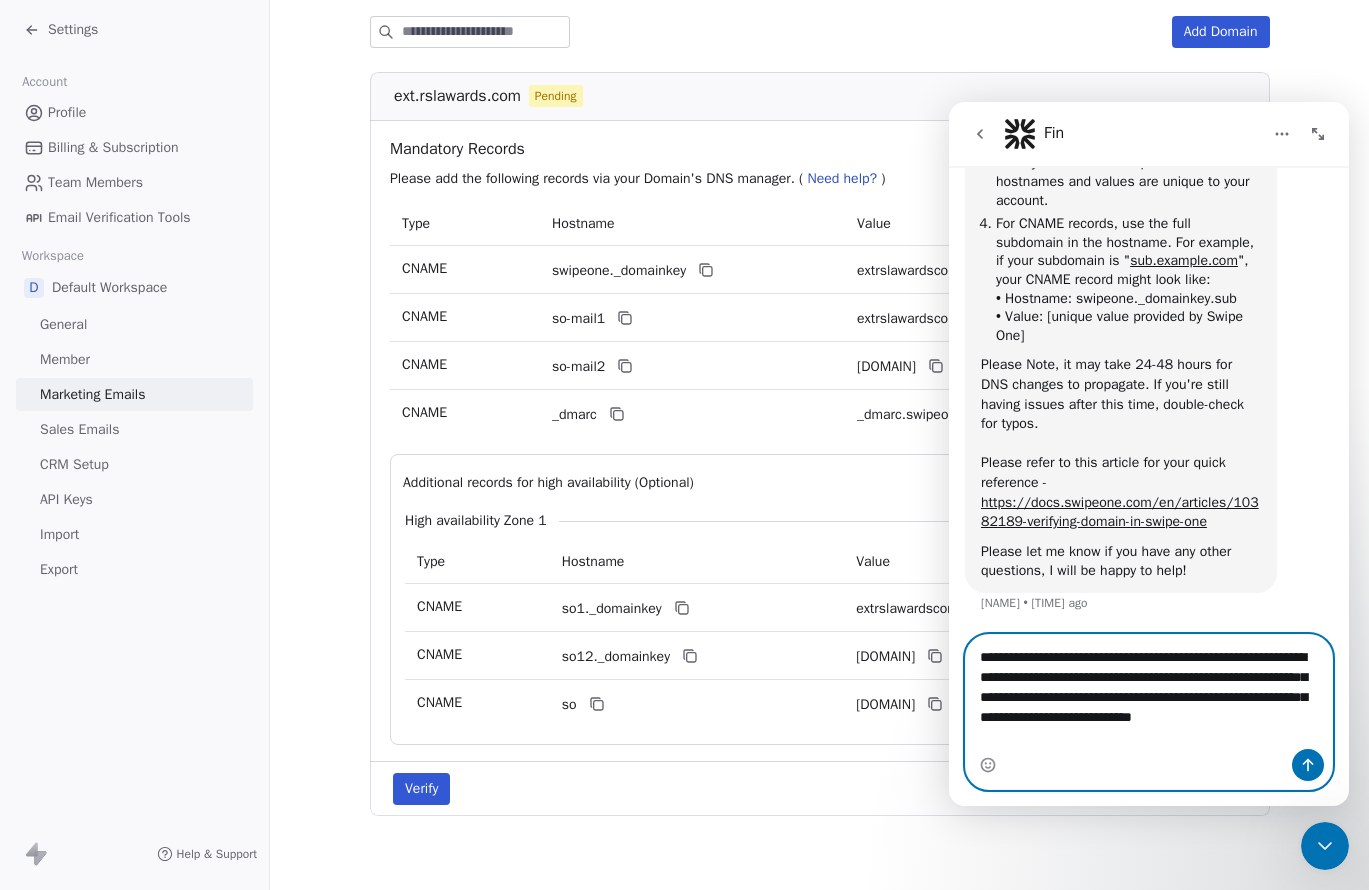 click on "**********" at bounding box center (1149, 692) 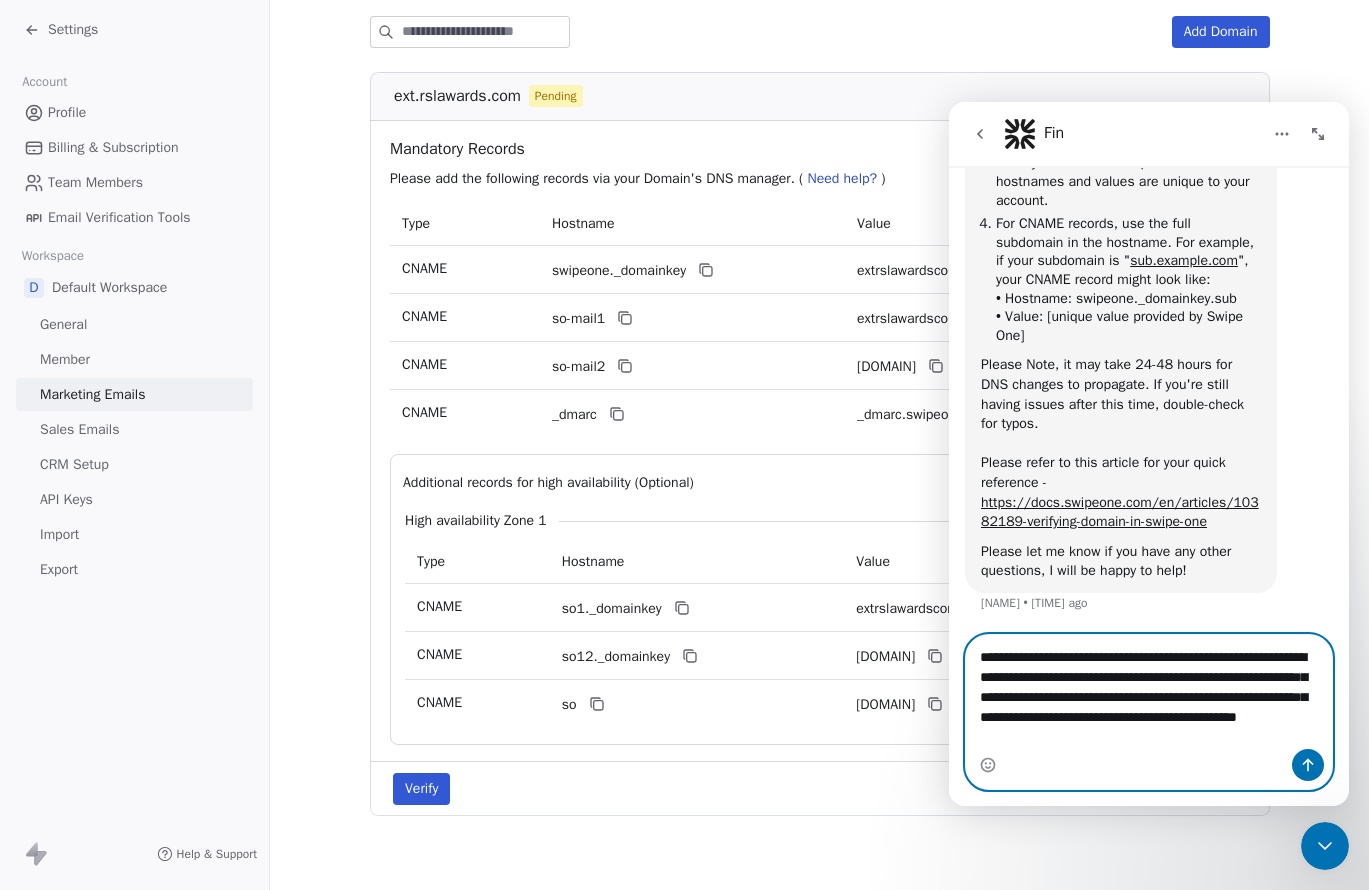 scroll, scrollTop: 1376, scrollLeft: 0, axis: vertical 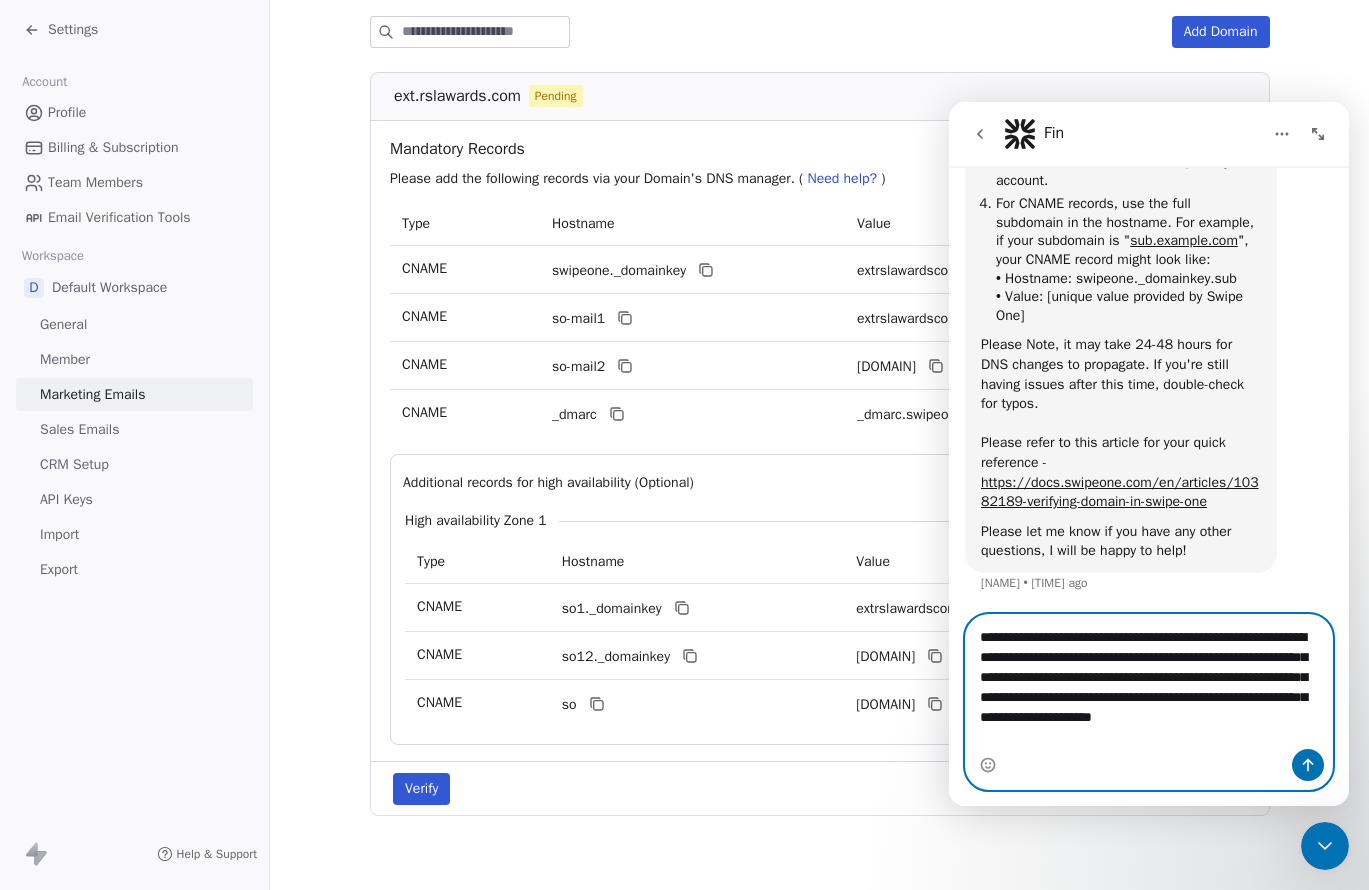 drag, startPoint x: 1215, startPoint y: 709, endPoint x: 1230, endPoint y: 743, distance: 37.161808 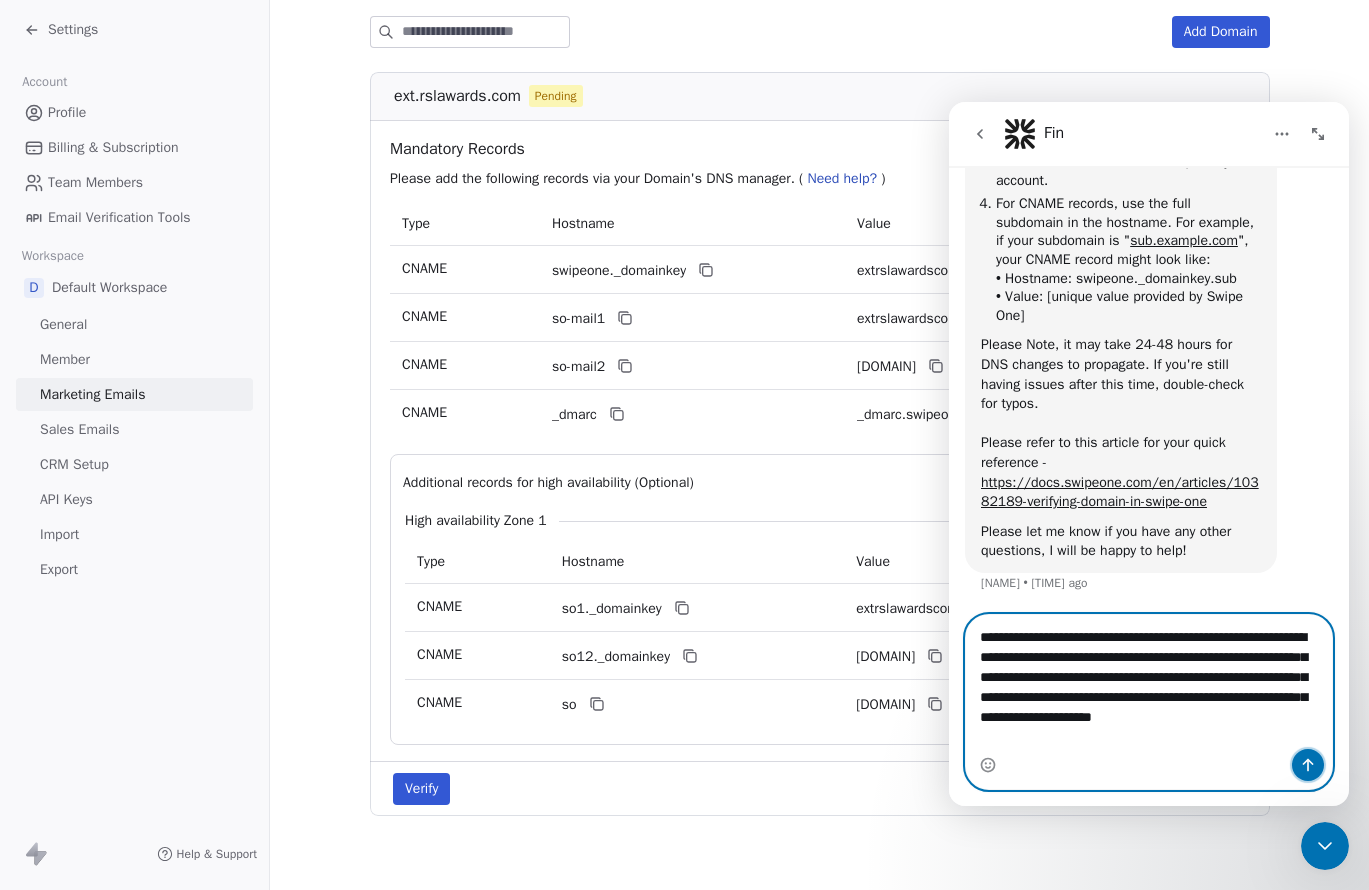 click 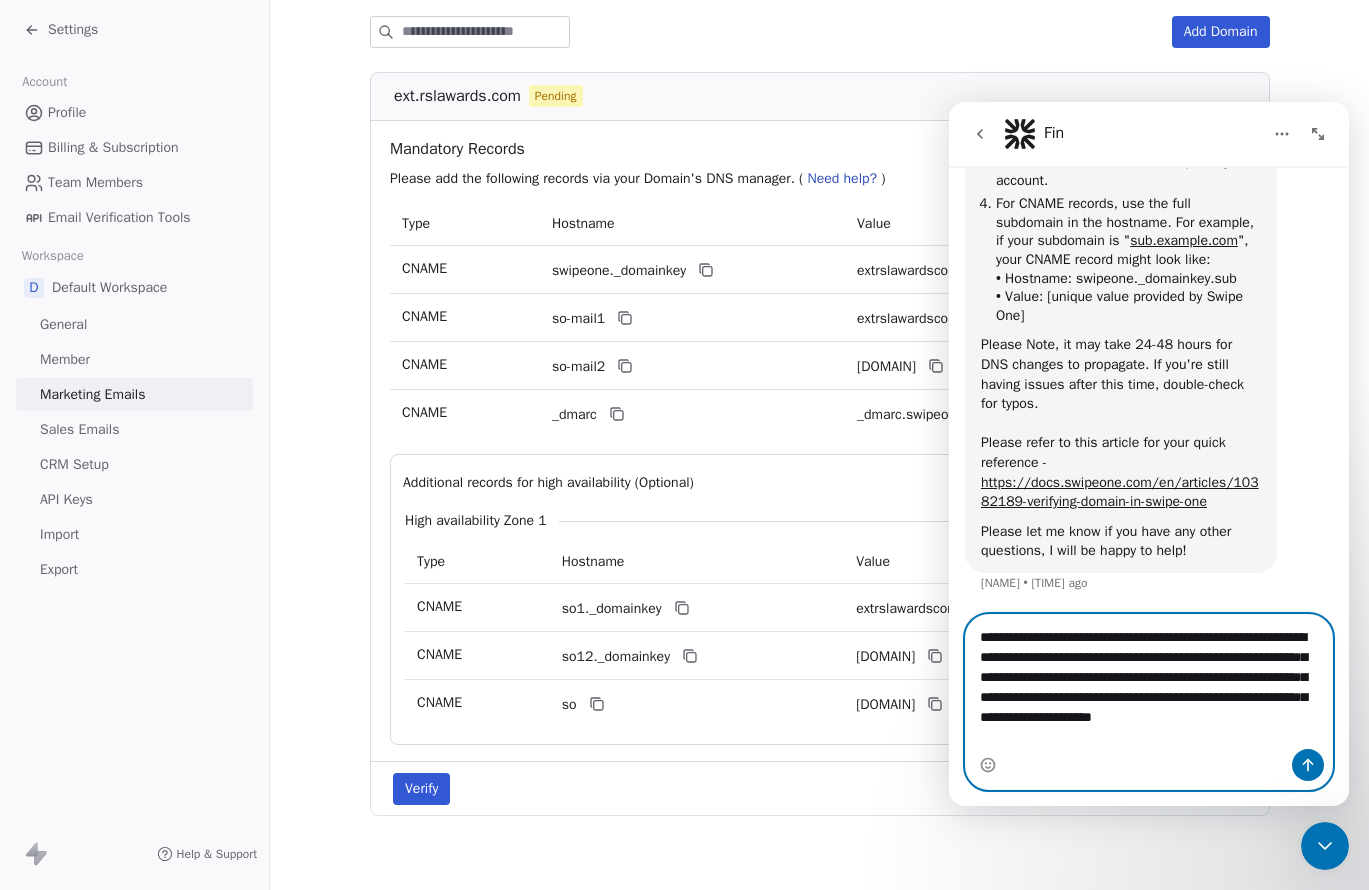 type 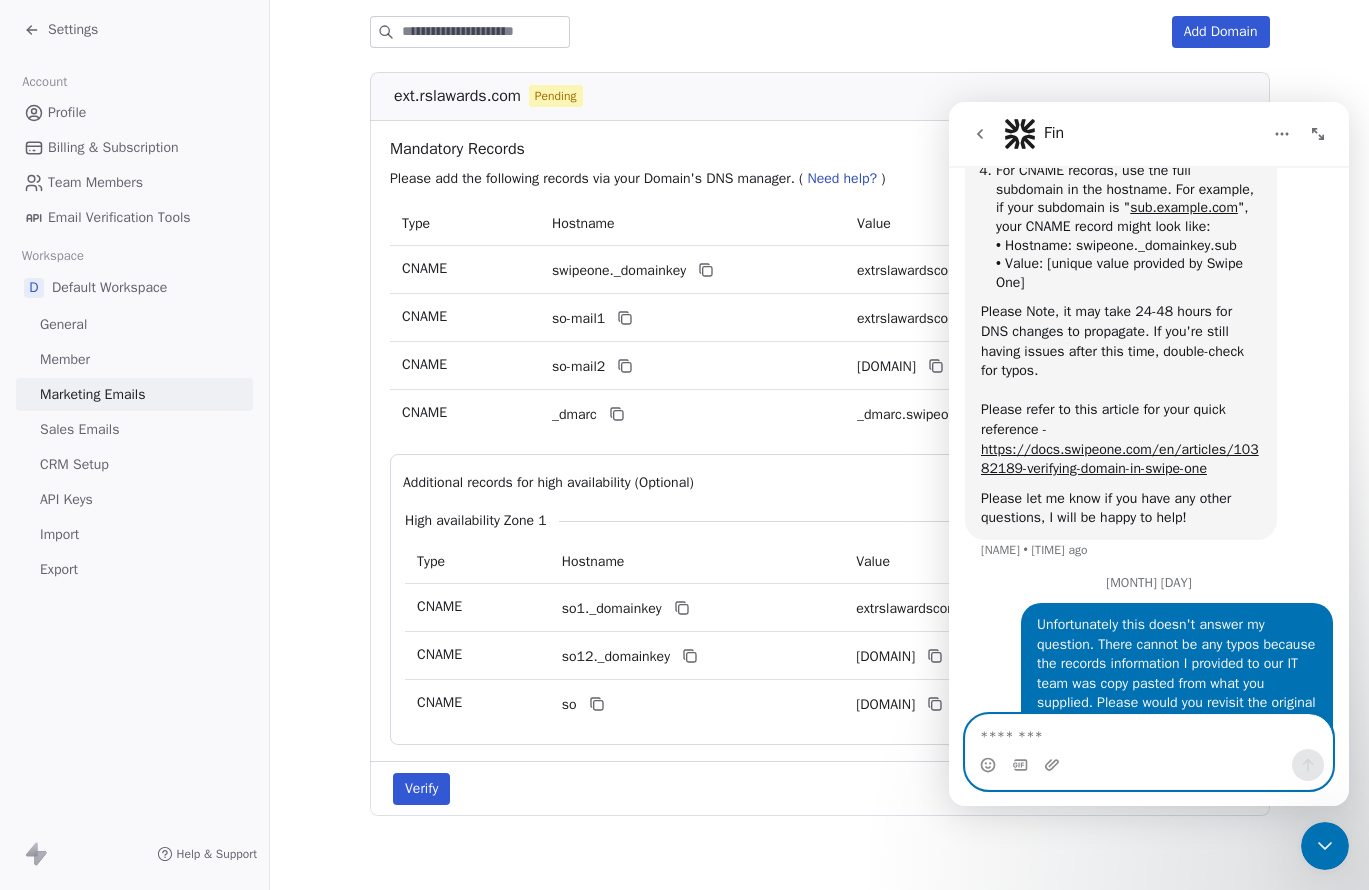 scroll, scrollTop: 1476, scrollLeft: 0, axis: vertical 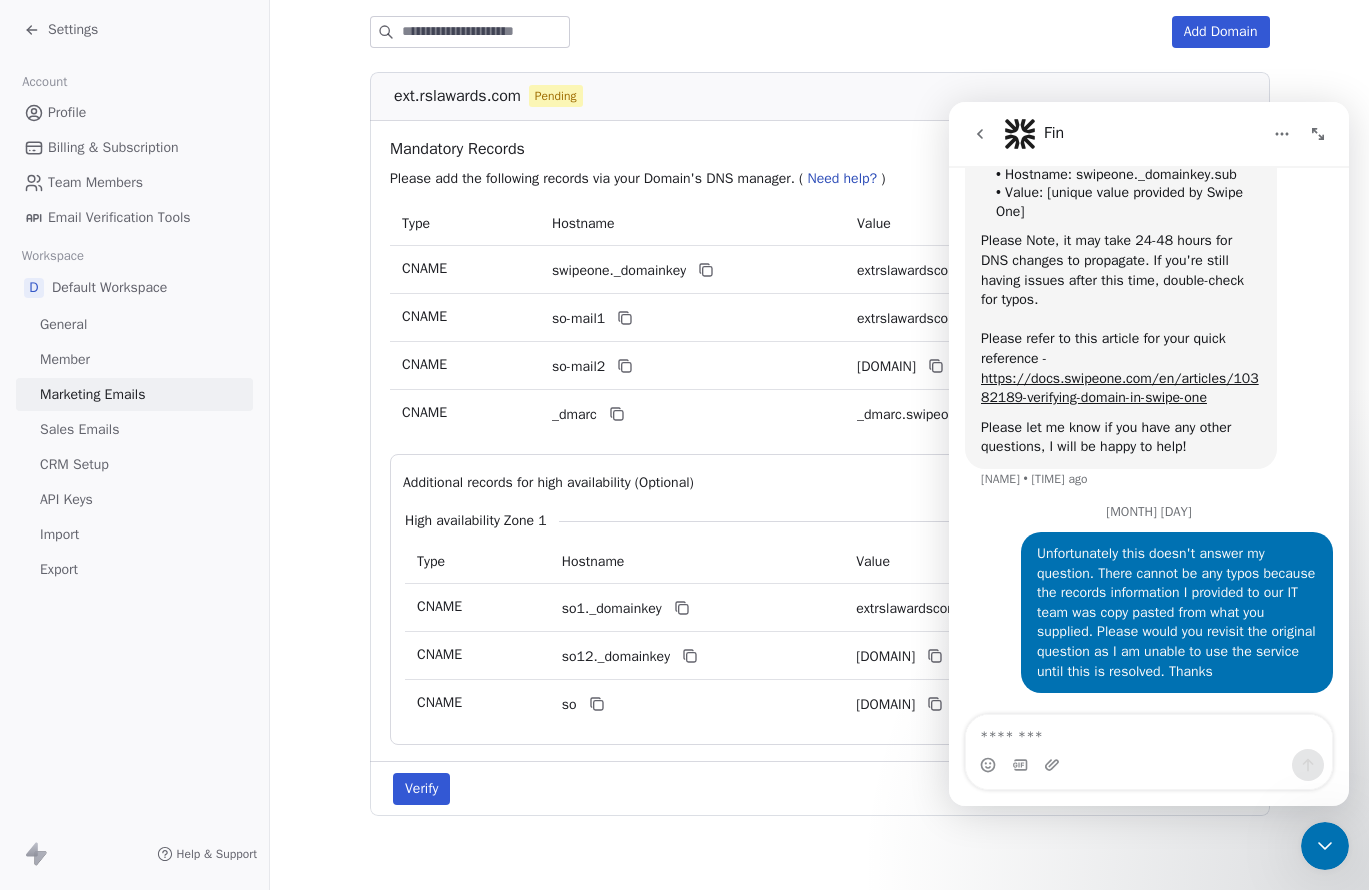 click 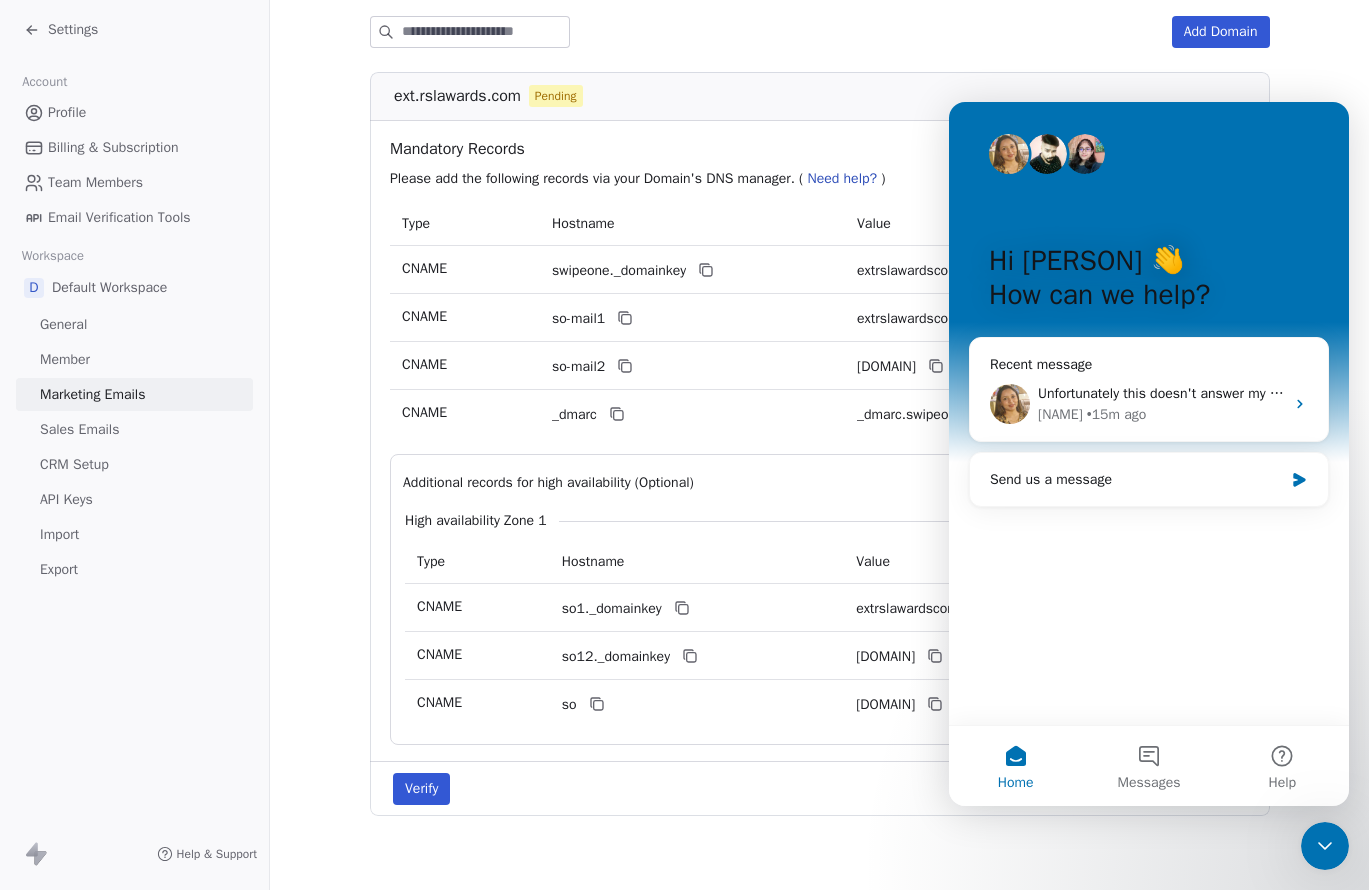 click on "Hostname" at bounding box center [692, 223] 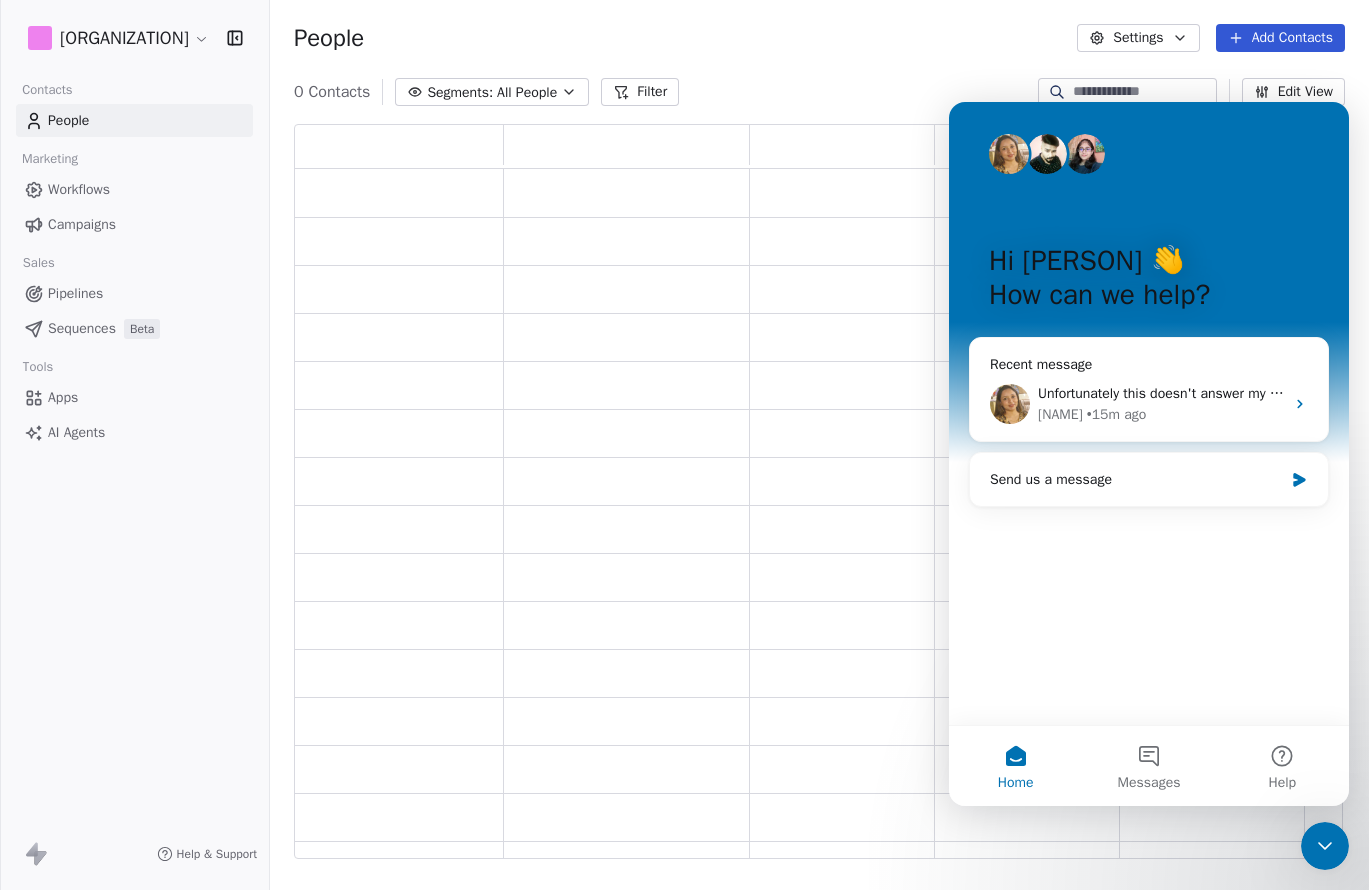 scroll, scrollTop: 1, scrollLeft: 1, axis: both 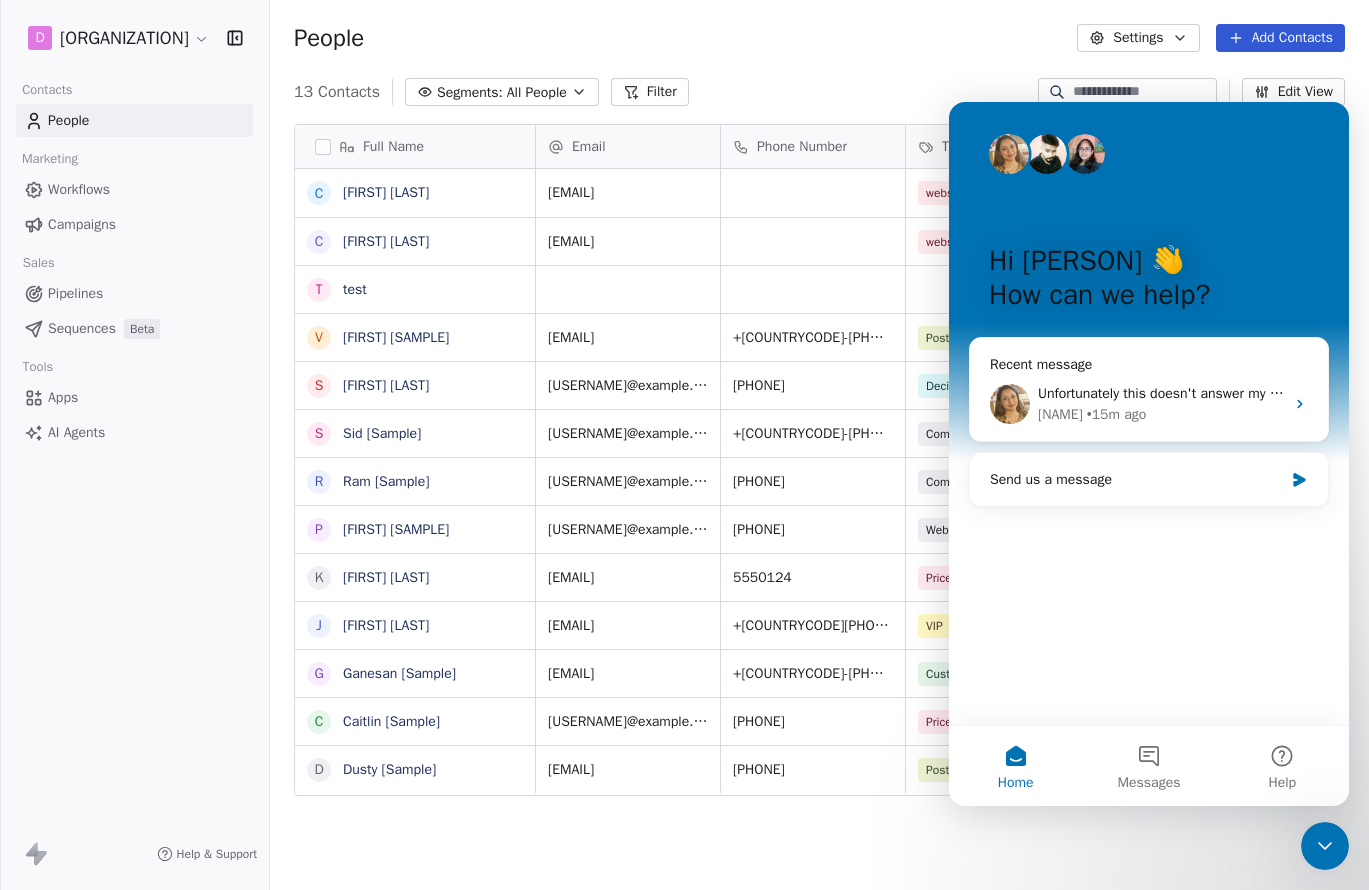 click on "People Settings  Add Contacts" at bounding box center [819, 38] 